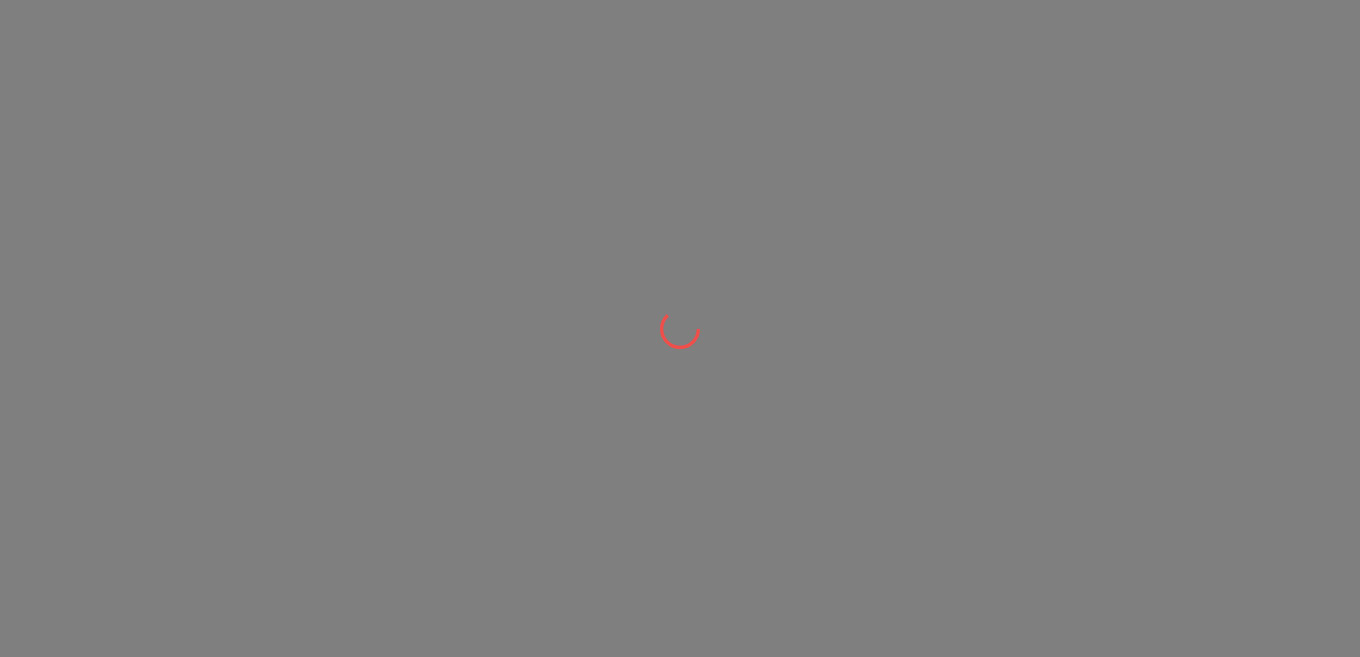 scroll, scrollTop: 0, scrollLeft: 0, axis: both 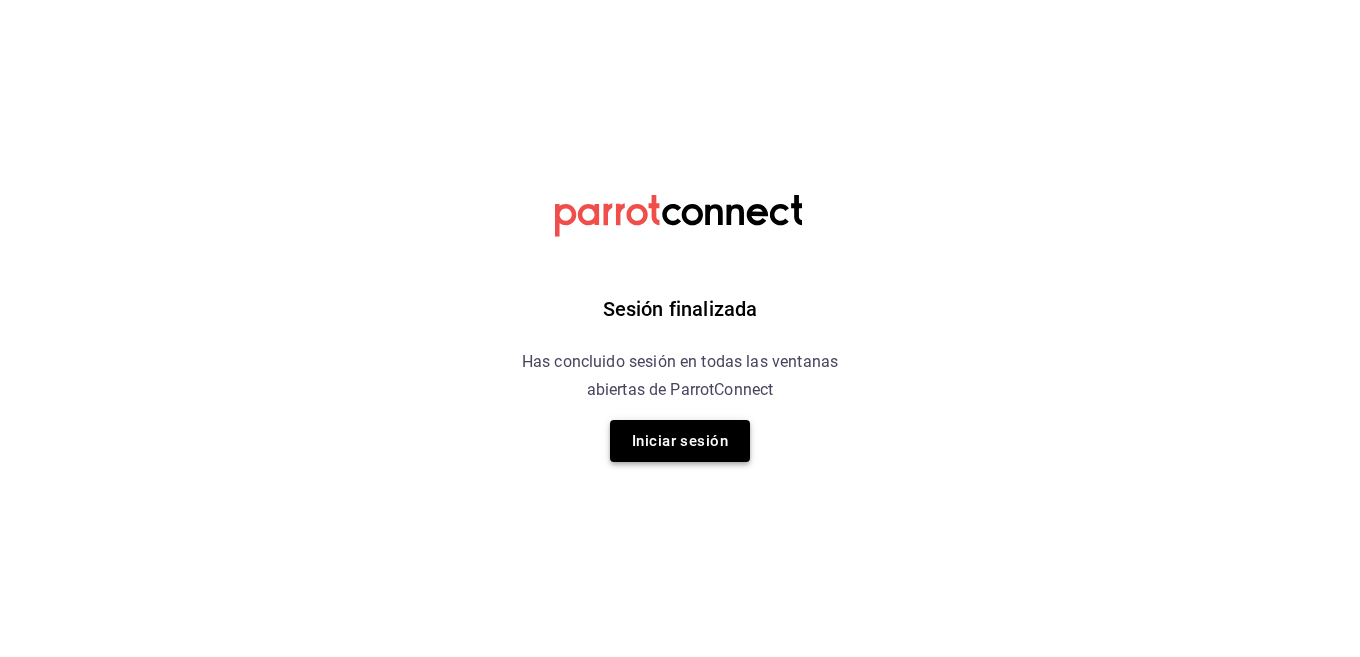 click on "Iniciar sesión" at bounding box center (680, 441) 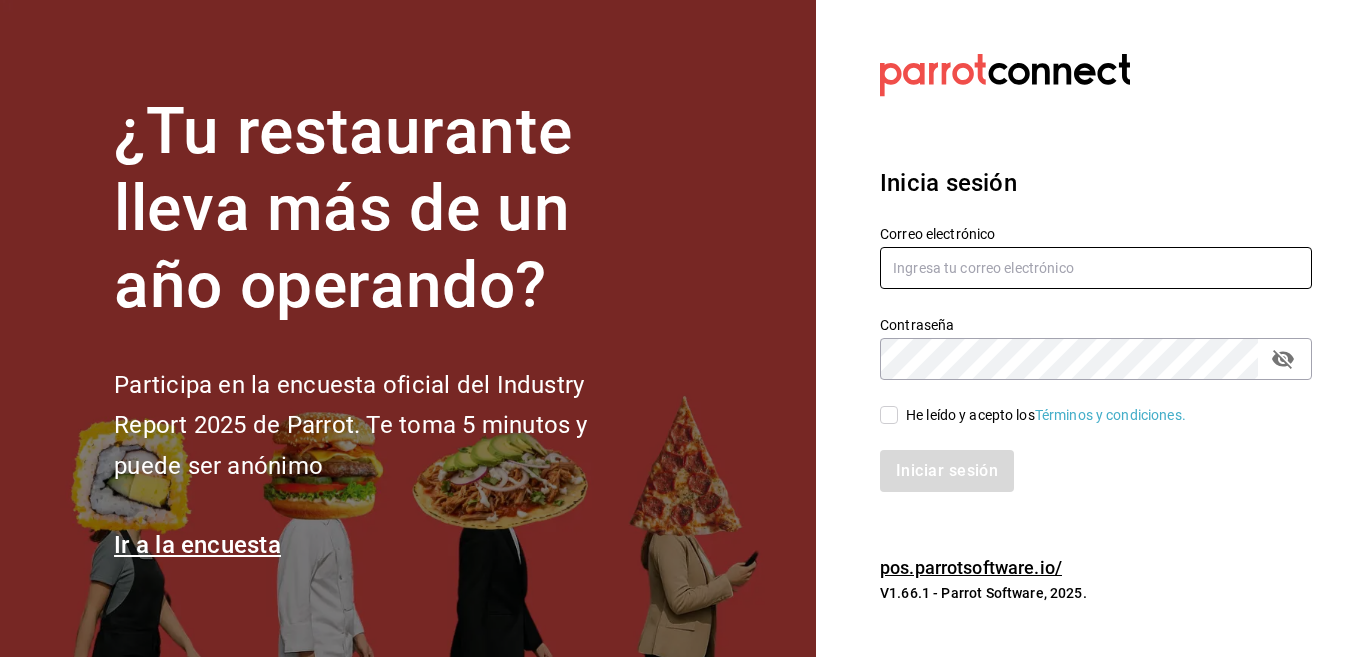 type on "[EMAIL]" 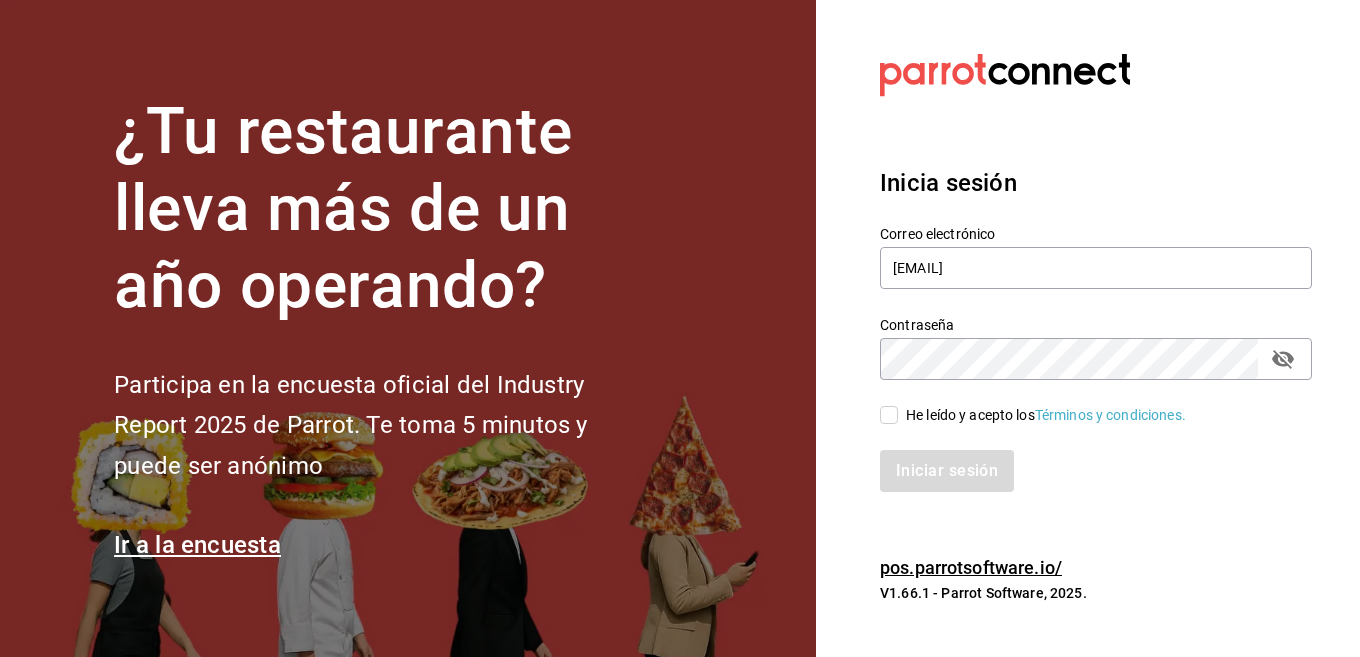 click on "He leído y acepto los  Términos y condiciones." at bounding box center [1046, 415] 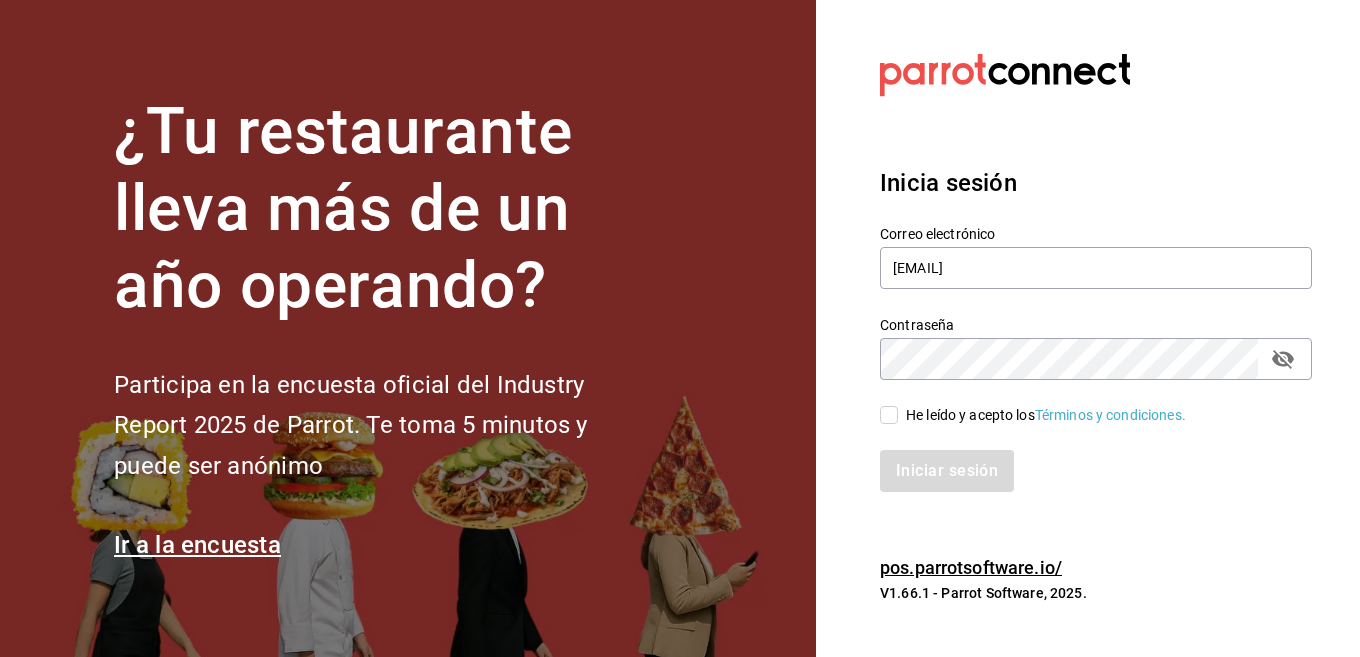 checkbox on "true" 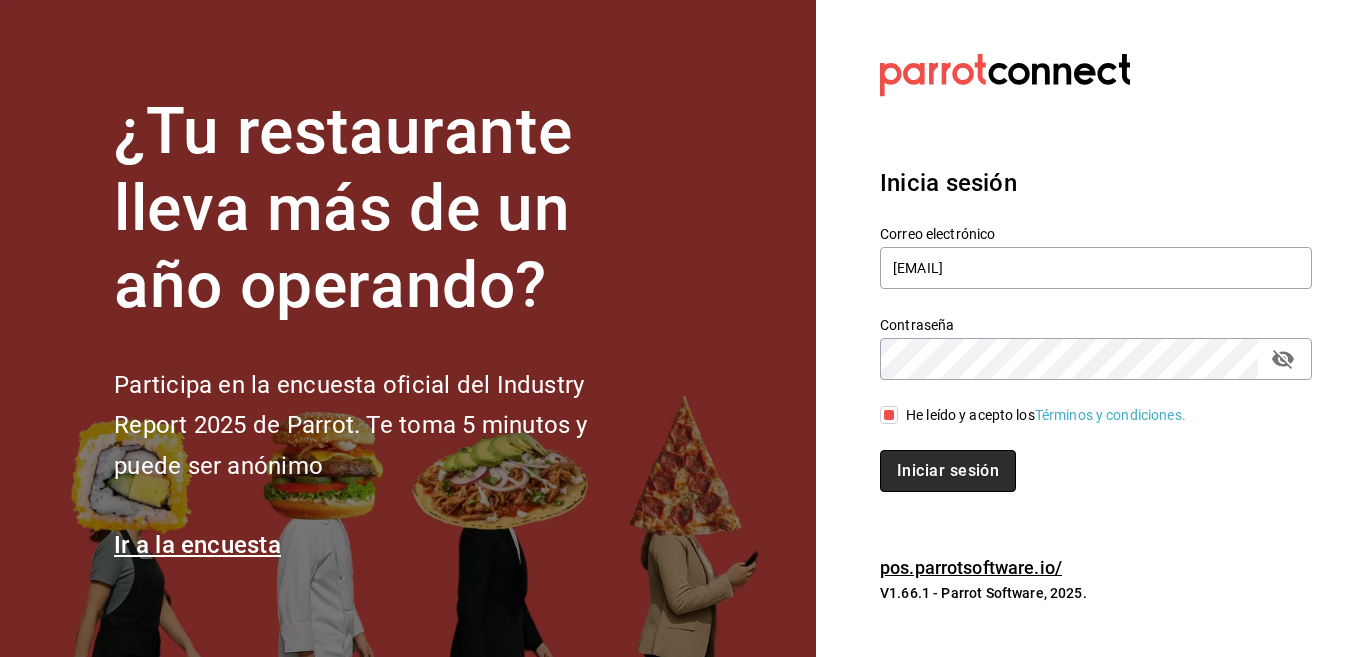 click on "Iniciar sesión" at bounding box center (948, 471) 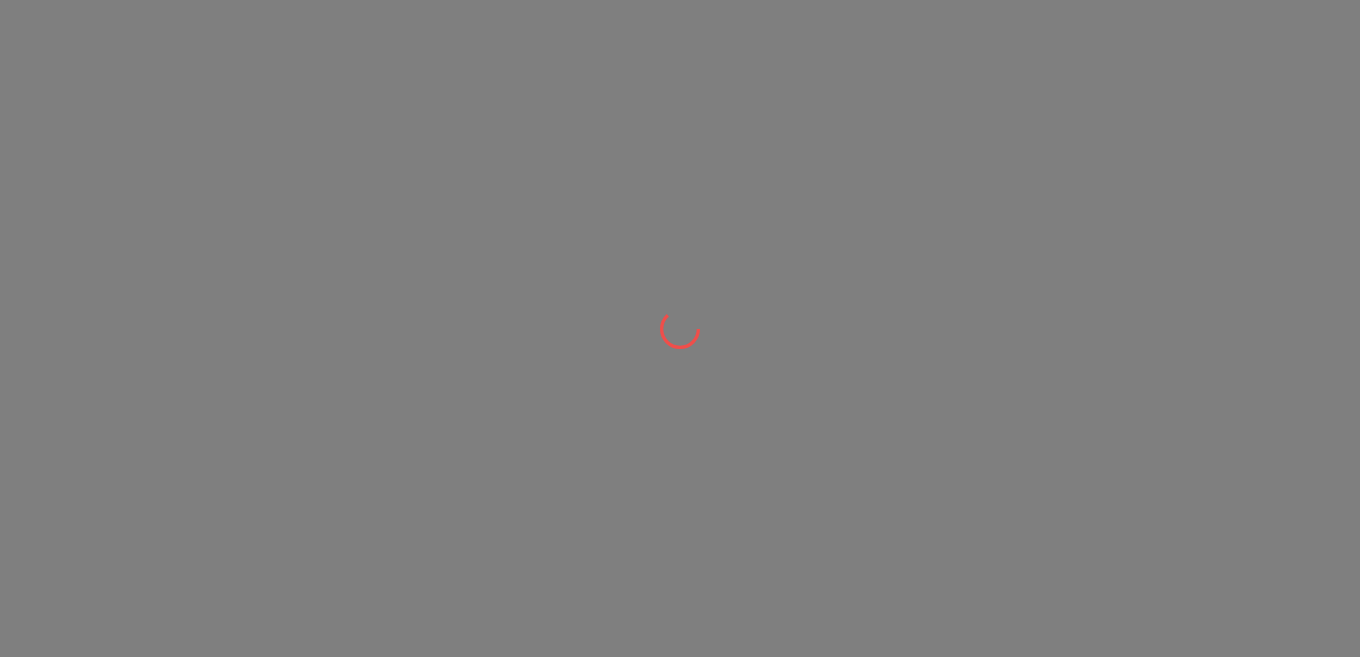 scroll, scrollTop: 0, scrollLeft: 0, axis: both 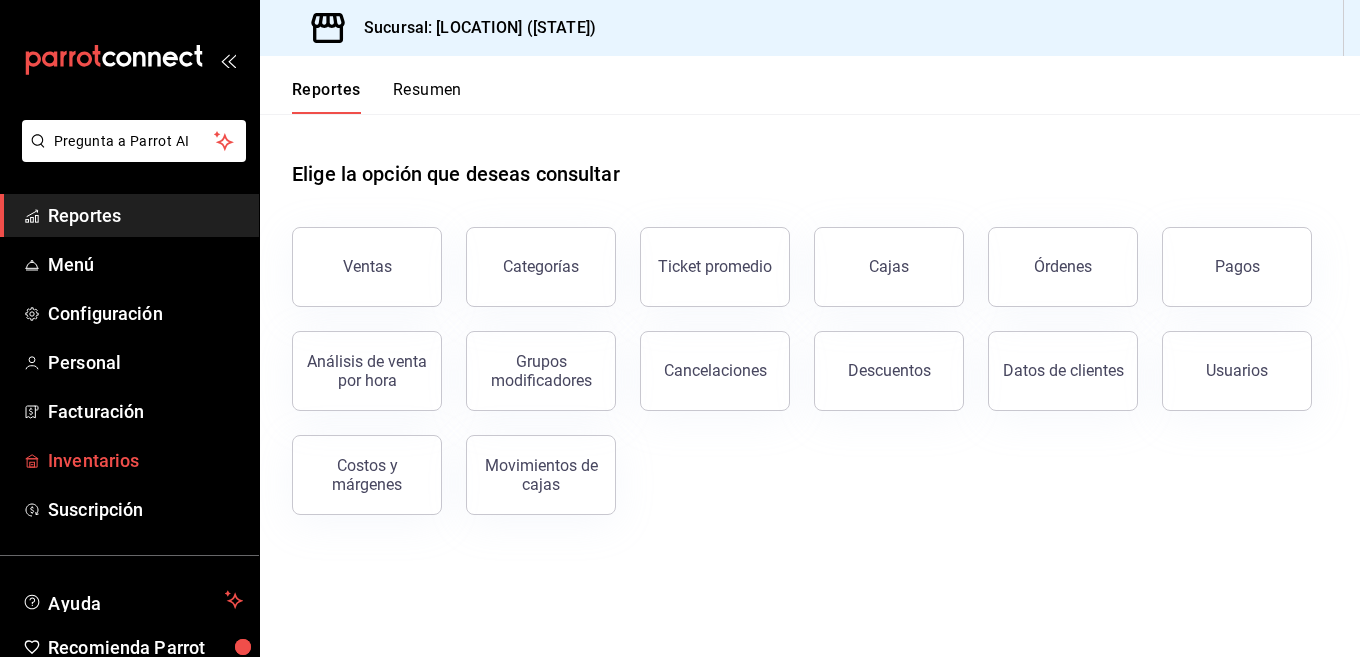 click on "Inventarios" at bounding box center [129, 460] 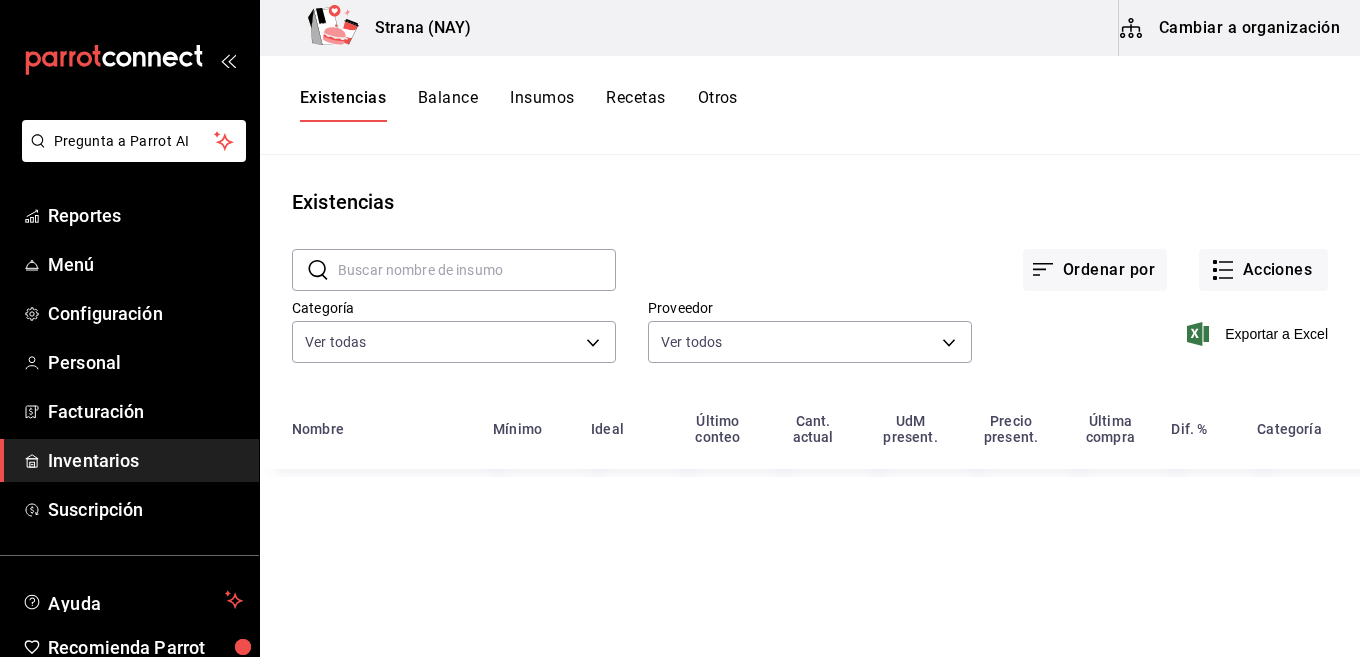 click on "Otros" at bounding box center [718, 105] 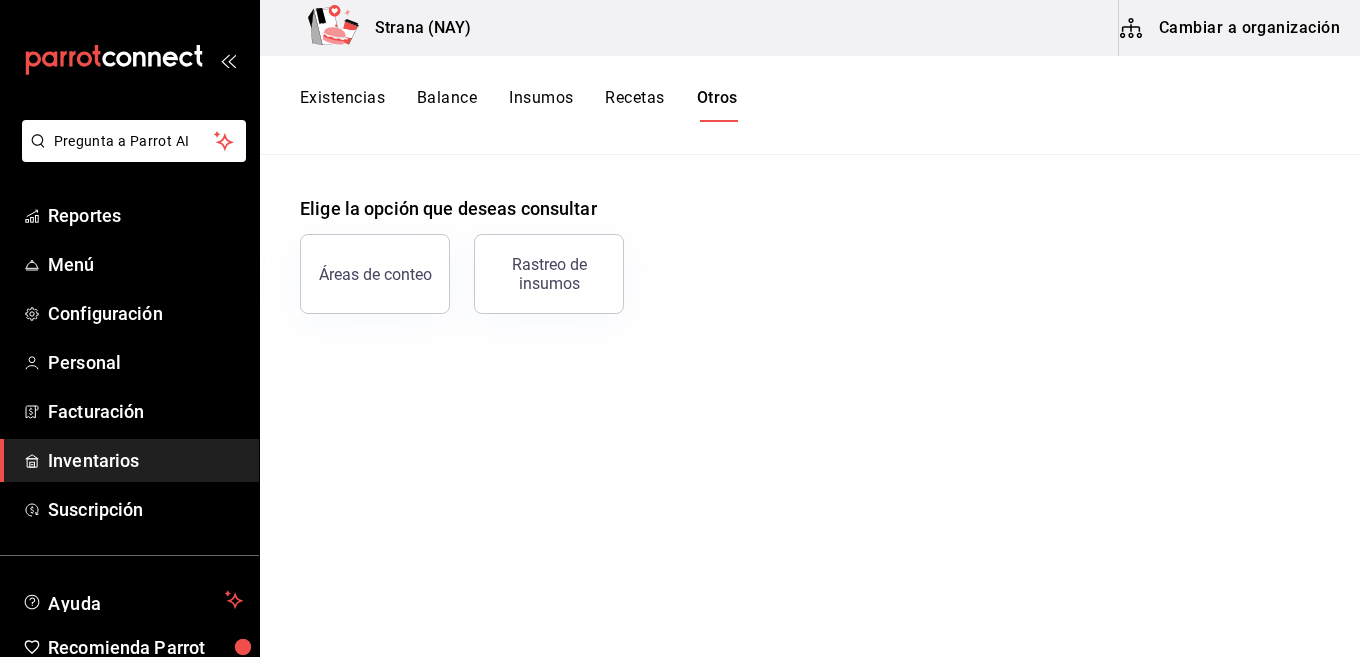 click on "Inventarios" at bounding box center (145, 460) 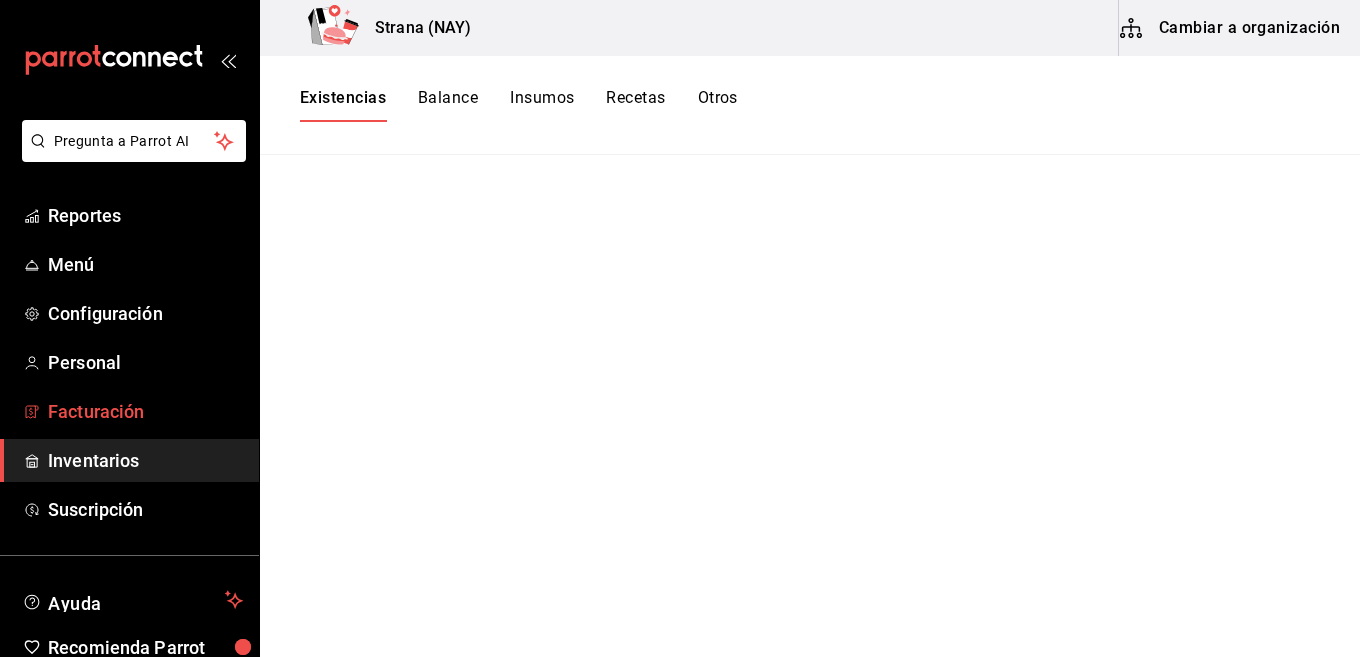 click on "Facturación" at bounding box center [145, 411] 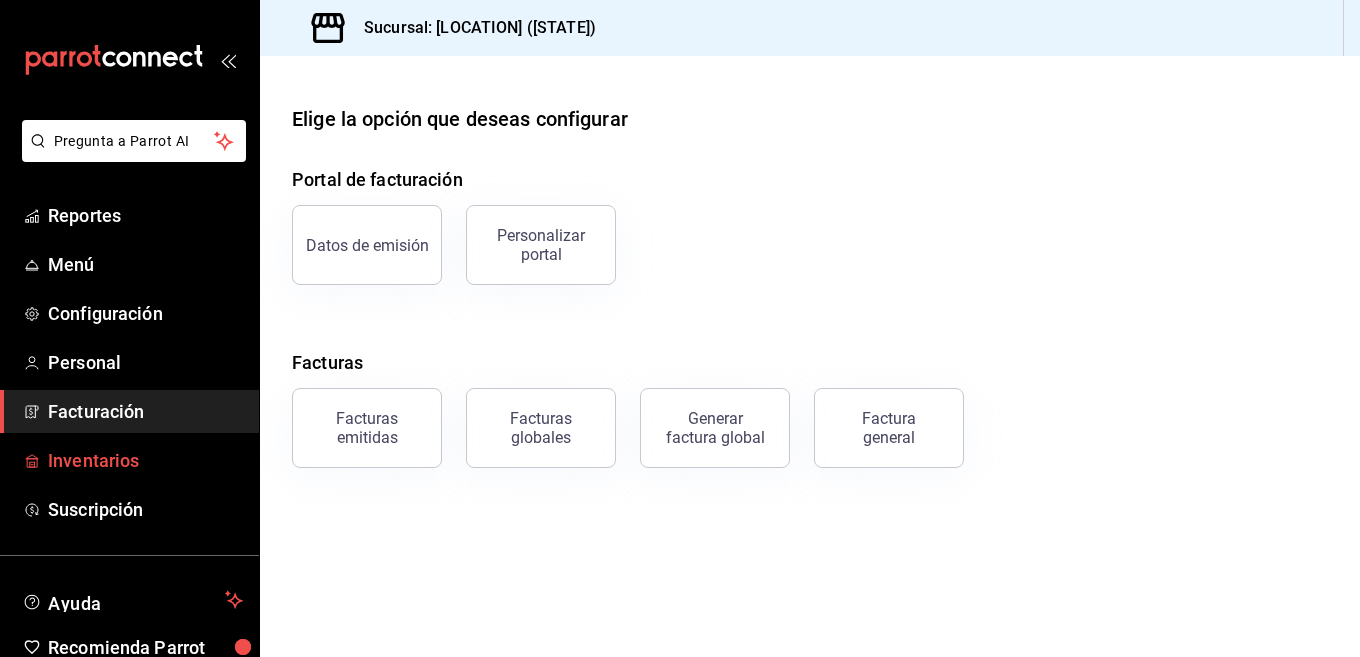 click on "Inventarios" at bounding box center (145, 460) 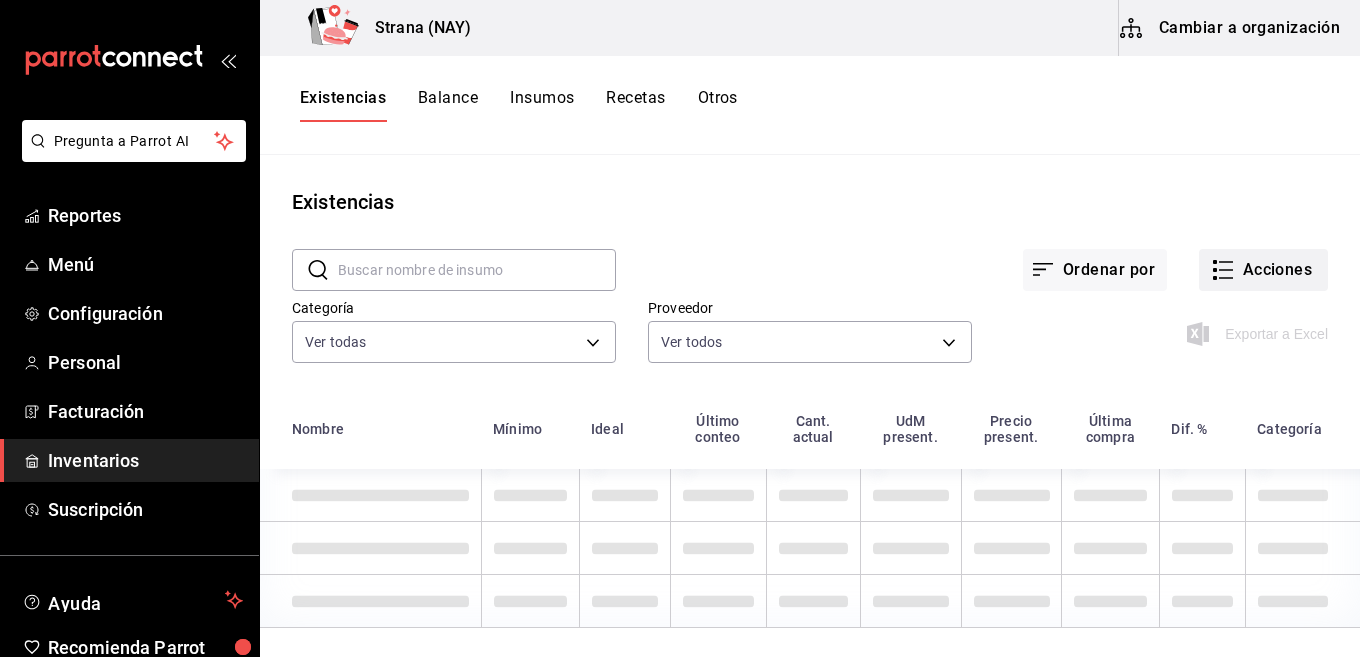 click on "Acciones" at bounding box center [1263, 270] 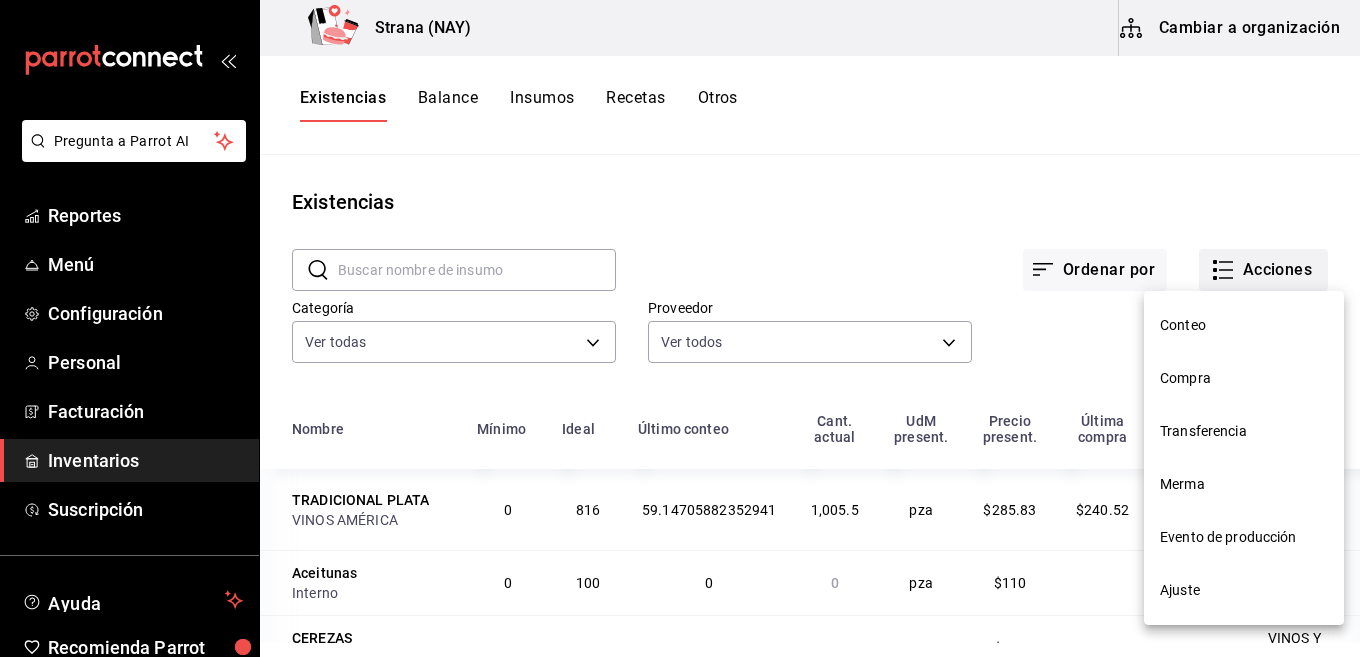 click on "Conteo" at bounding box center [1244, 325] 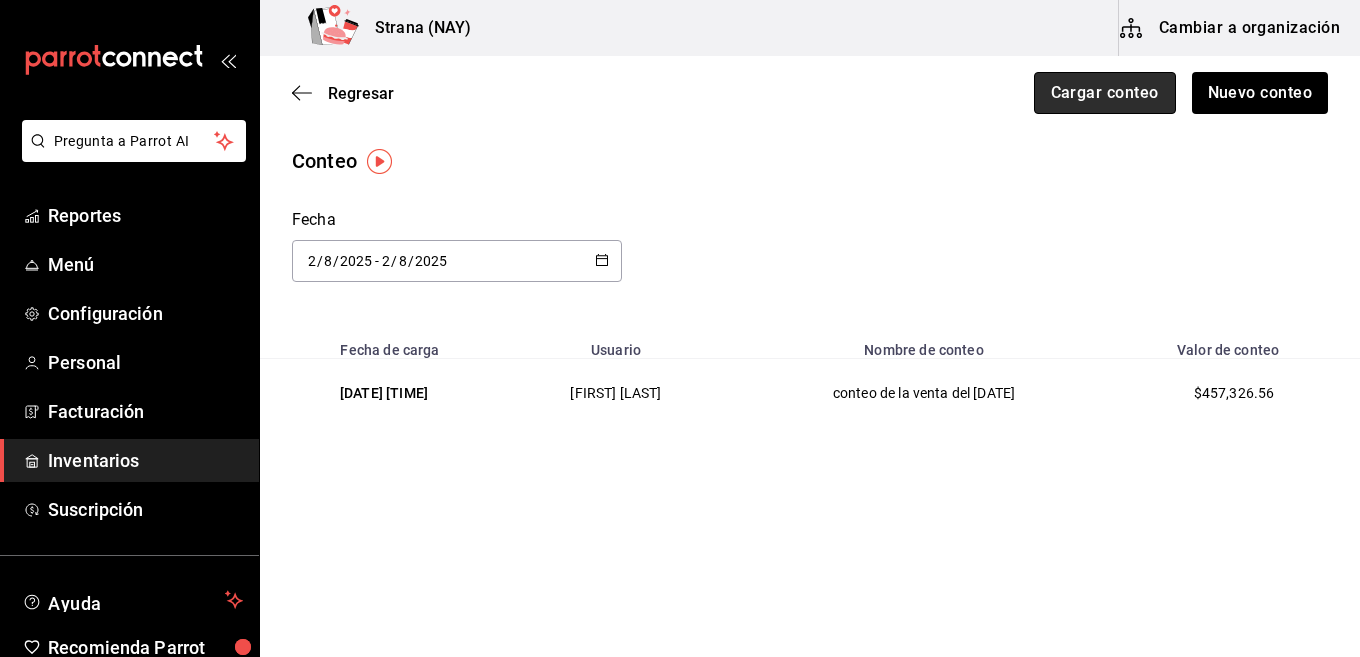 click on "Cargar conteo" at bounding box center (1105, 93) 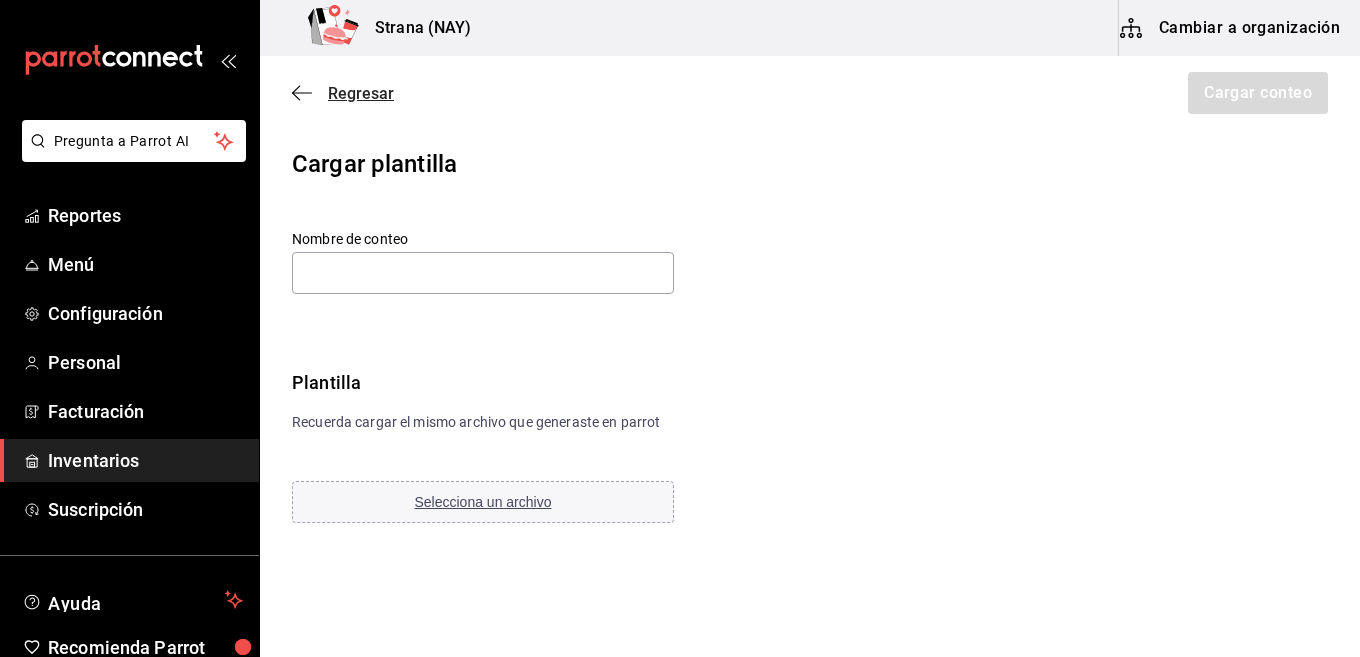 click on "Regresar Cargar conteo" at bounding box center (810, 93) 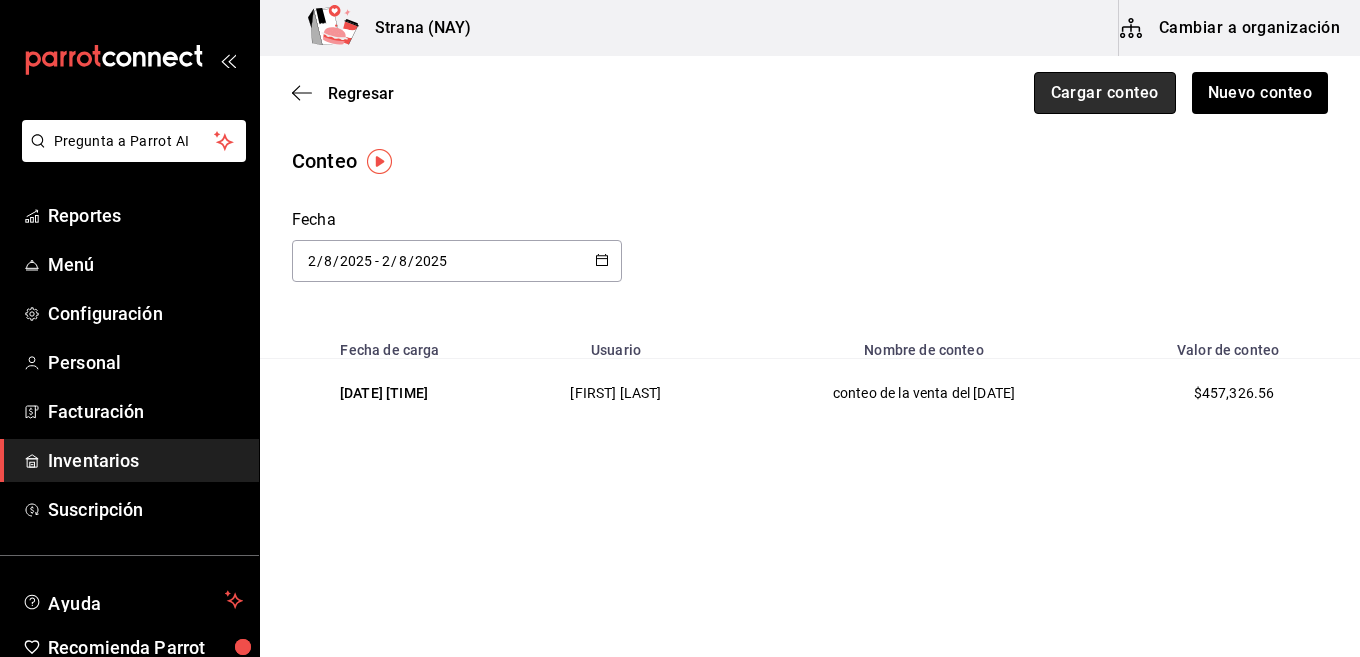 click on "Cargar conteo" at bounding box center (1105, 93) 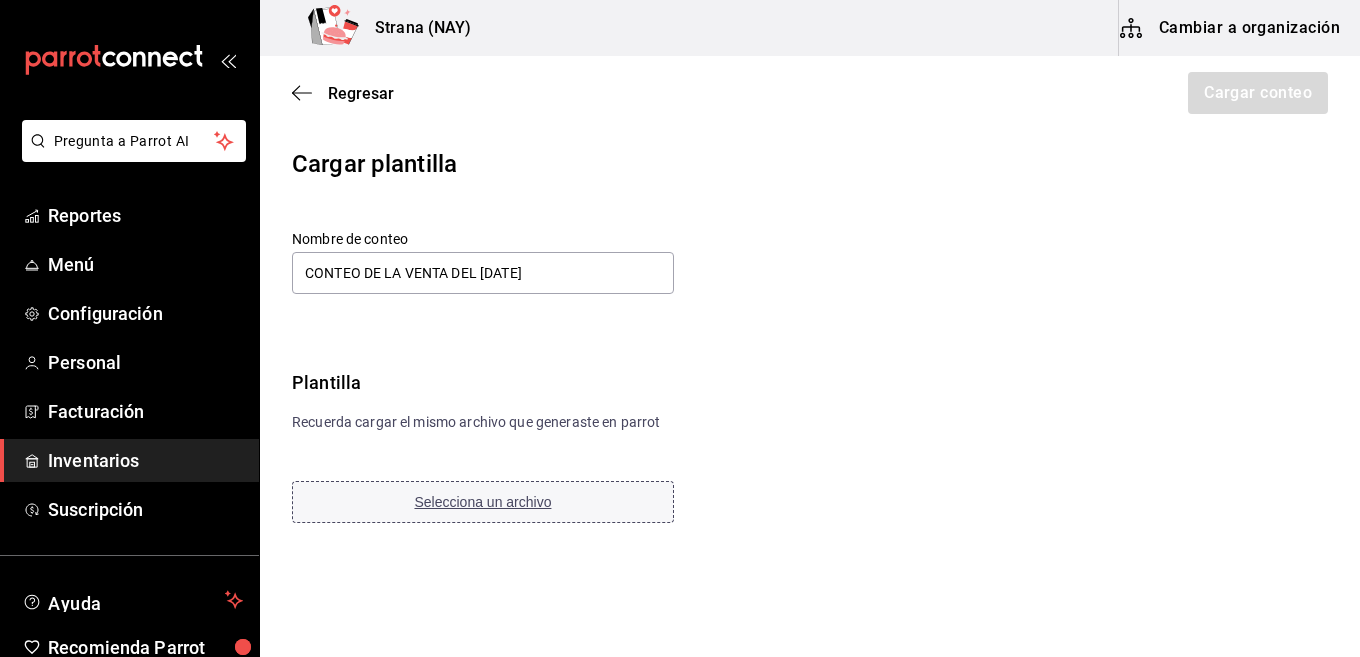 type on "CONTEO DE LA VENTA DEL [DATE]" 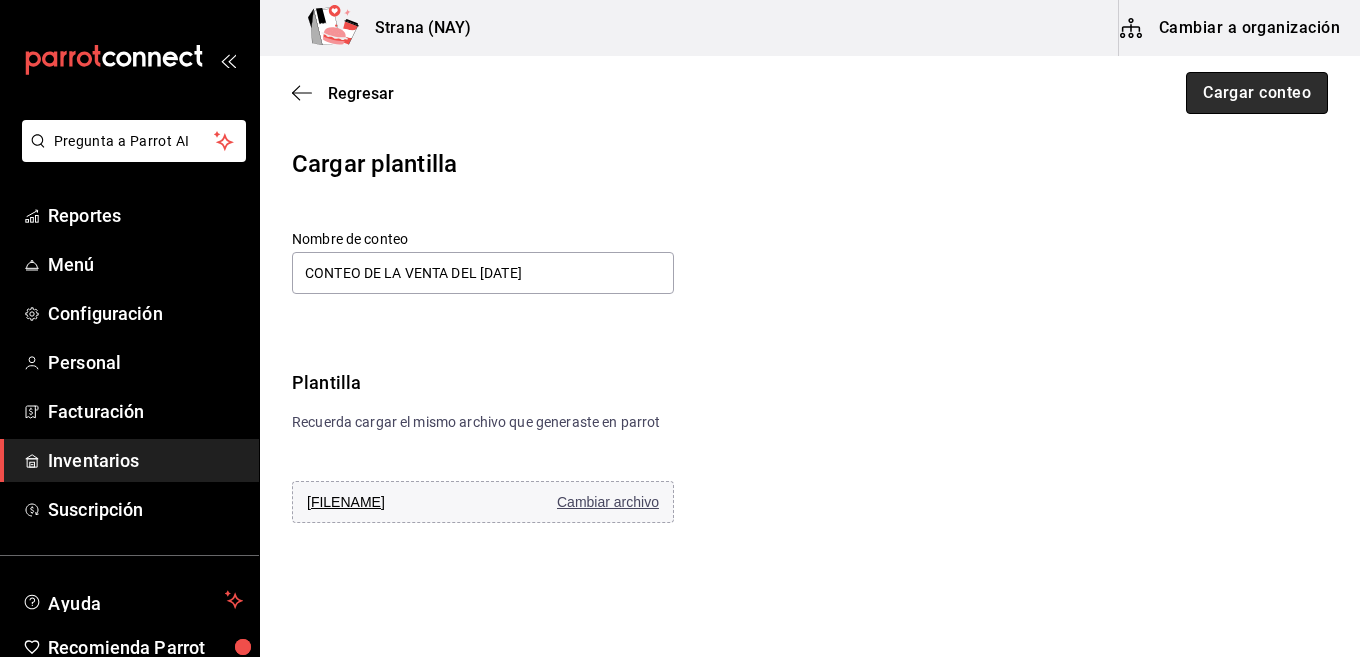 click on "Cargar conteo" at bounding box center (1257, 93) 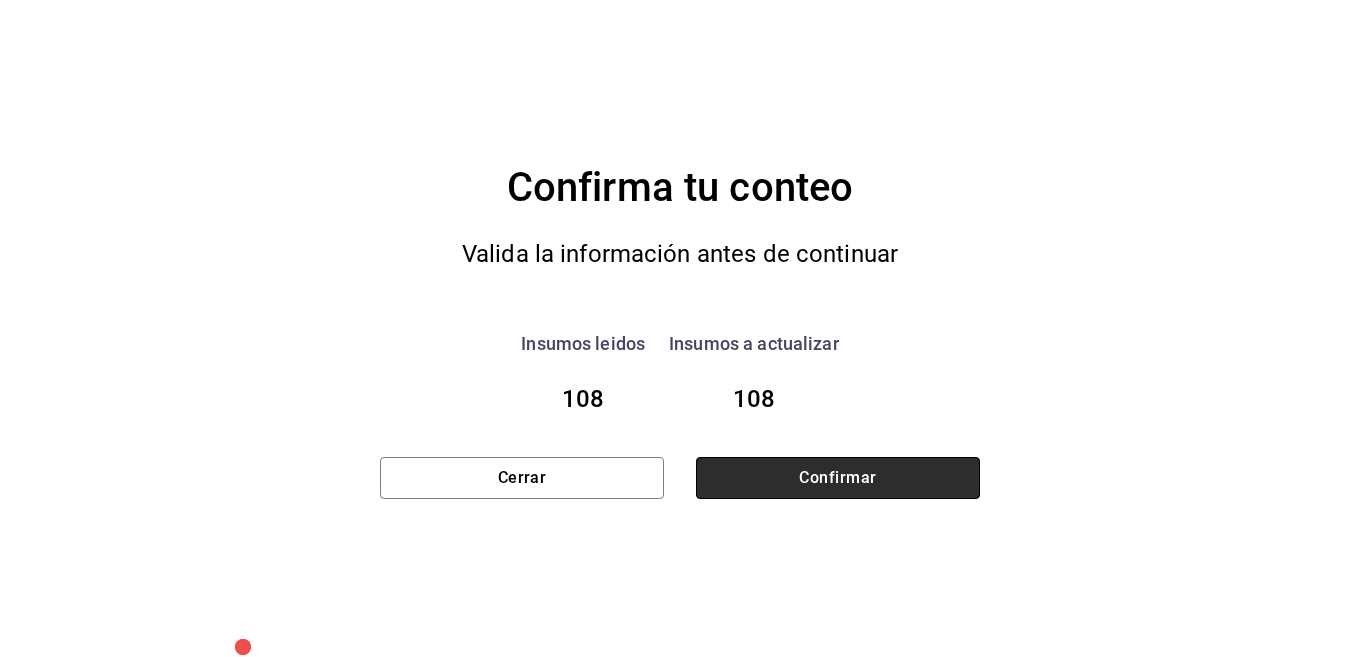 click on "Confirmar" at bounding box center [838, 478] 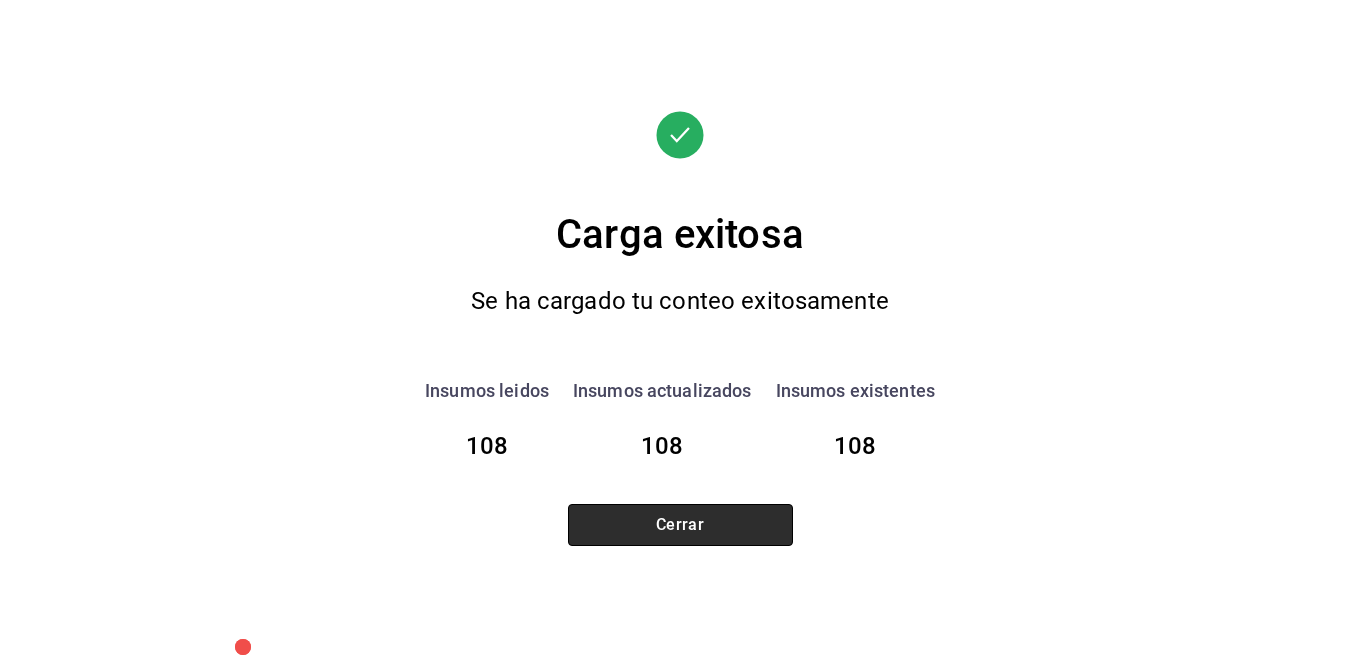 click on "Cerrar" at bounding box center (680, 525) 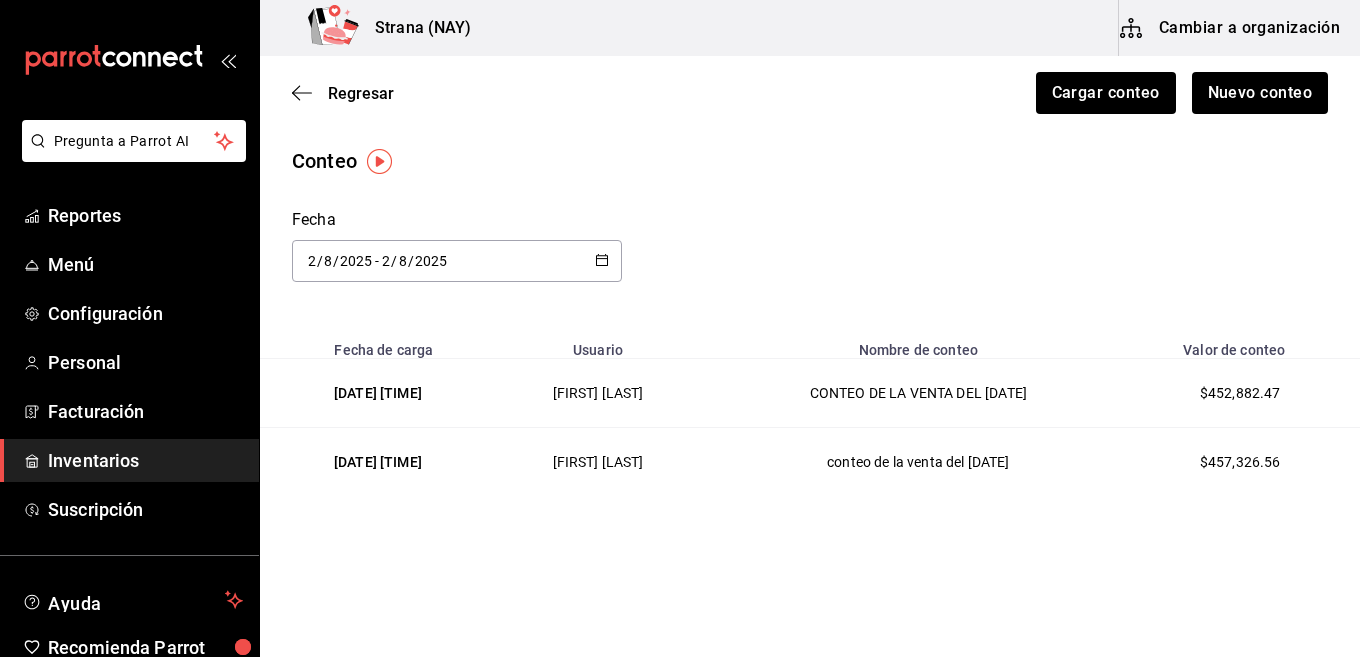 click on "Inventarios" at bounding box center [145, 460] 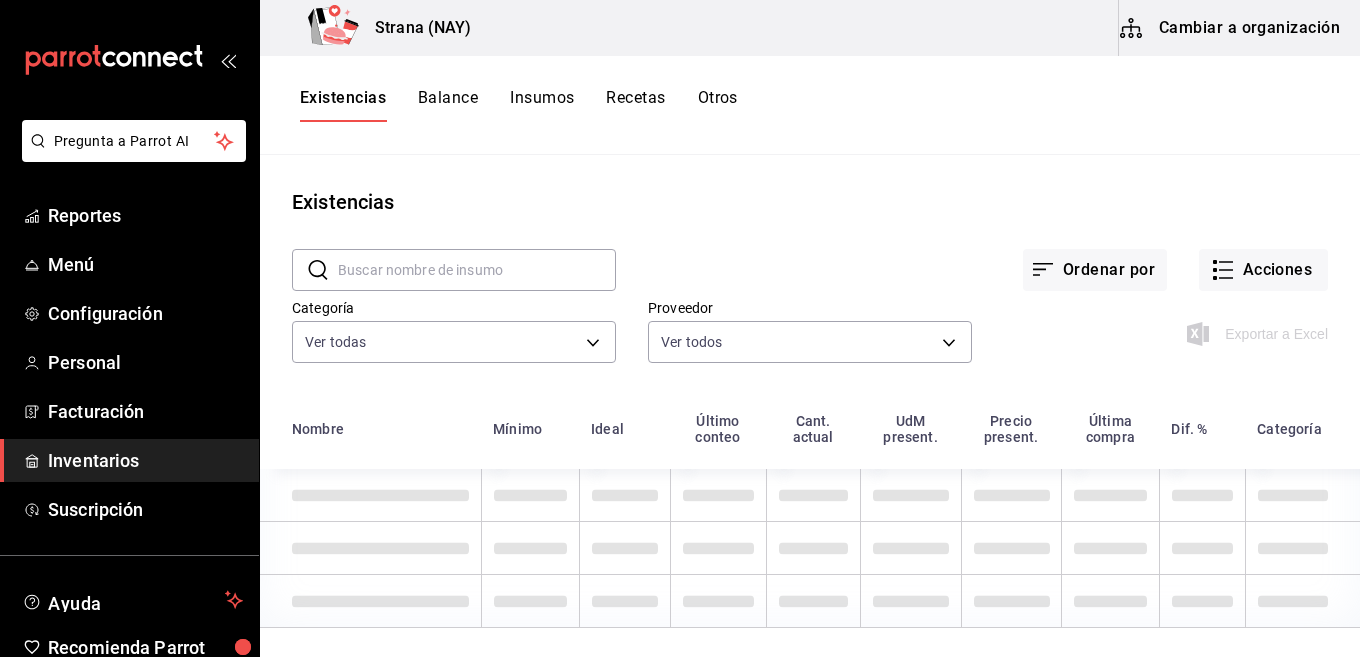click on "Otros" at bounding box center (718, 105) 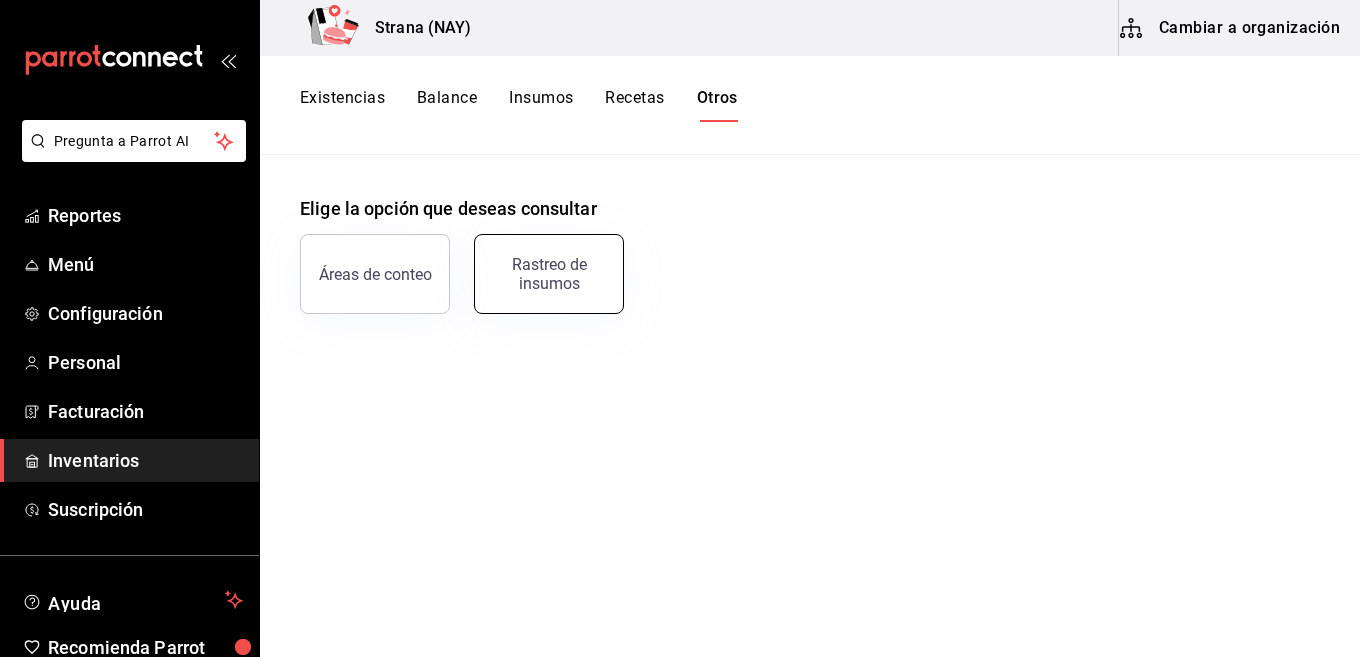 click on "Rastreo de insumos" at bounding box center (549, 274) 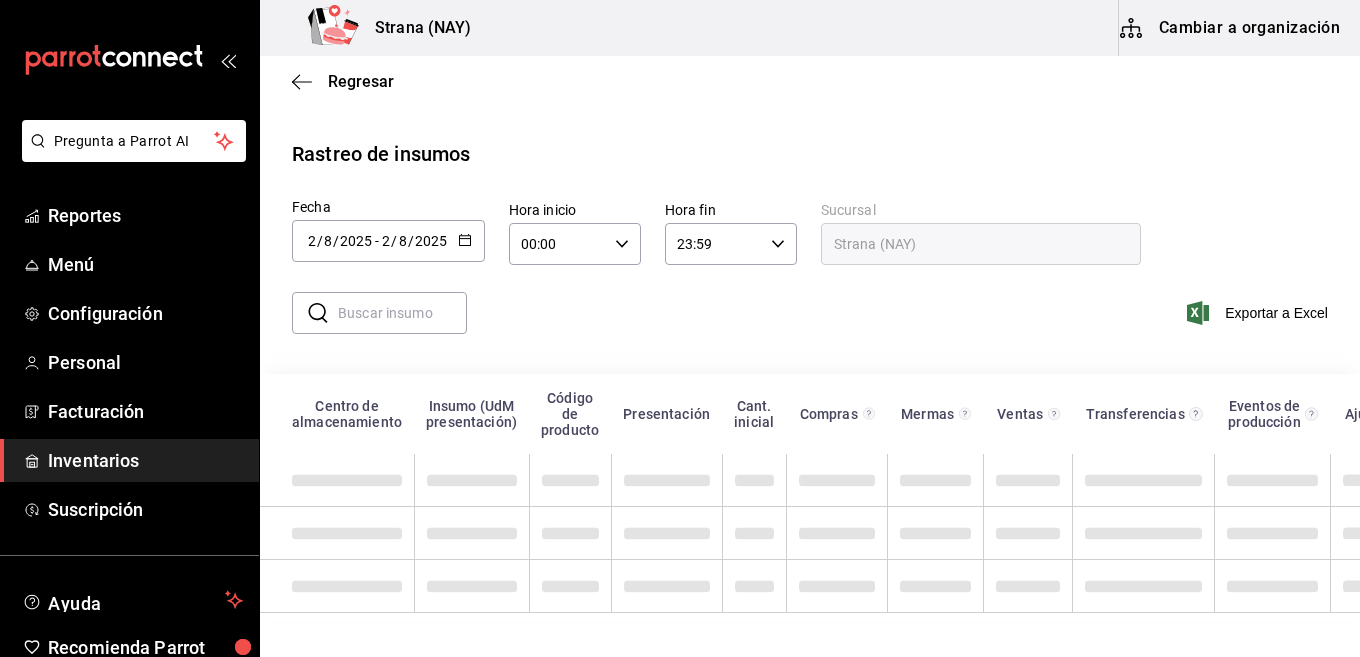 click 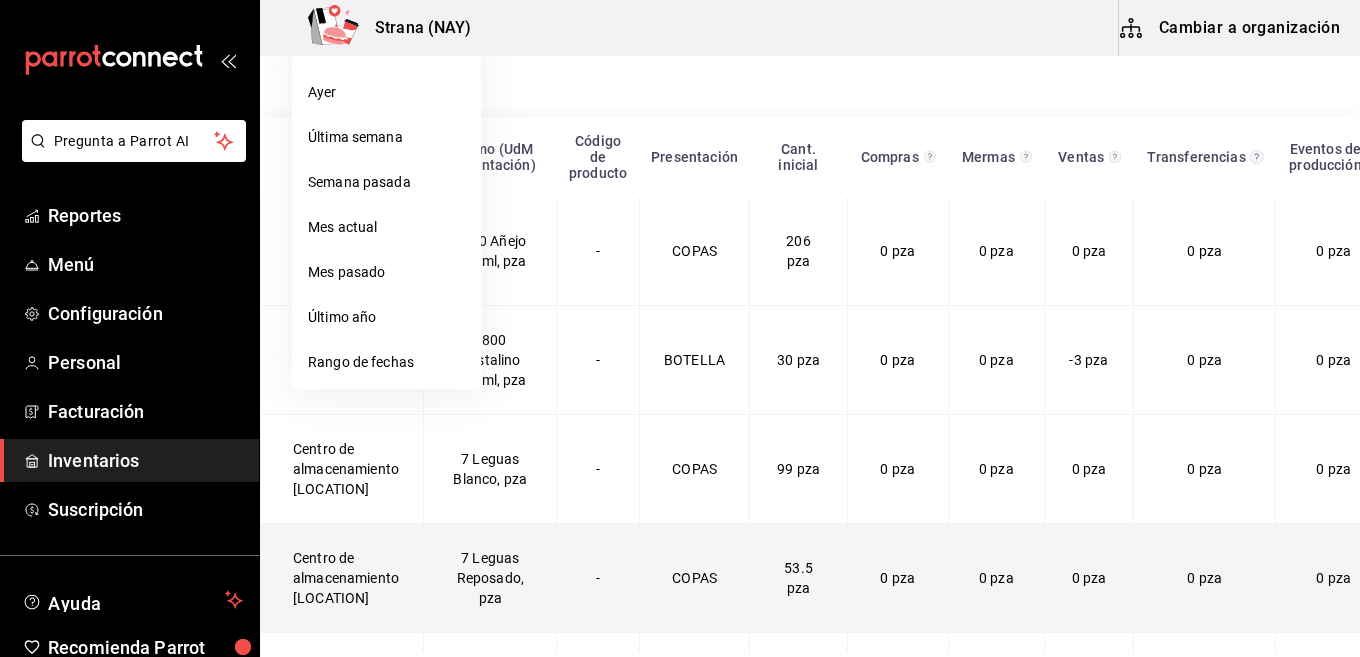 scroll, scrollTop: 263, scrollLeft: 0, axis: vertical 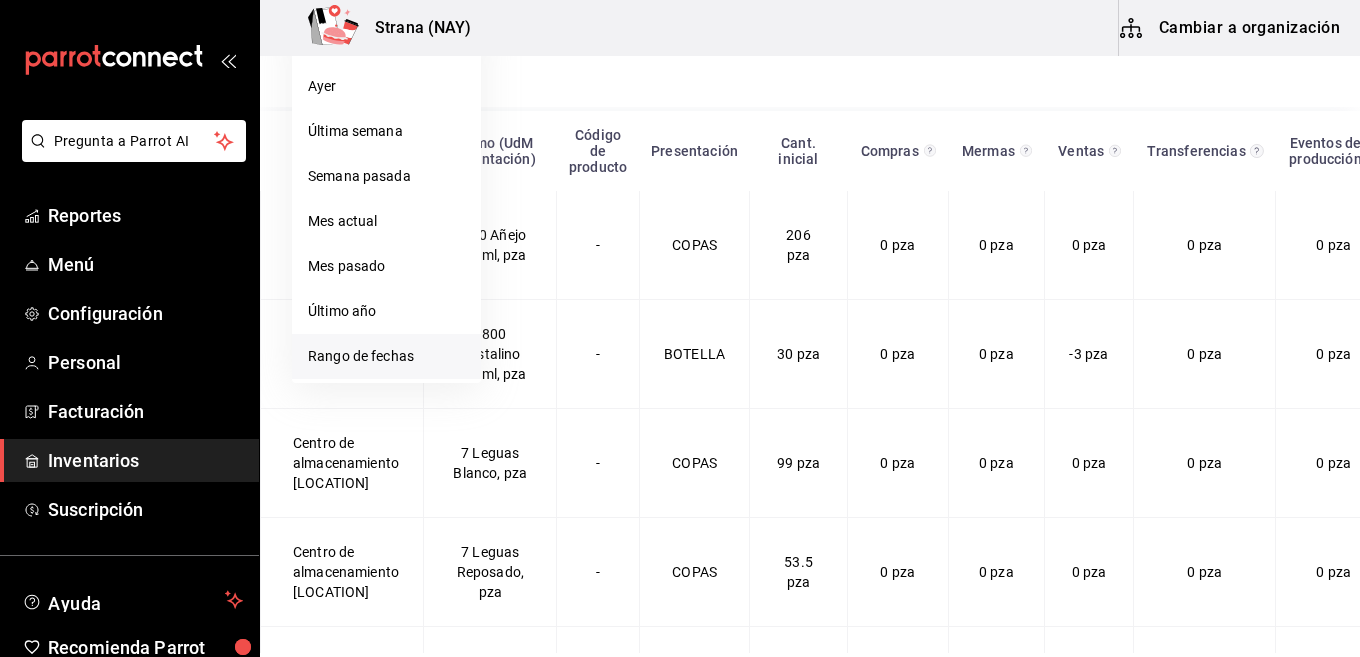 click on "Rango de fechas" at bounding box center [386, 356] 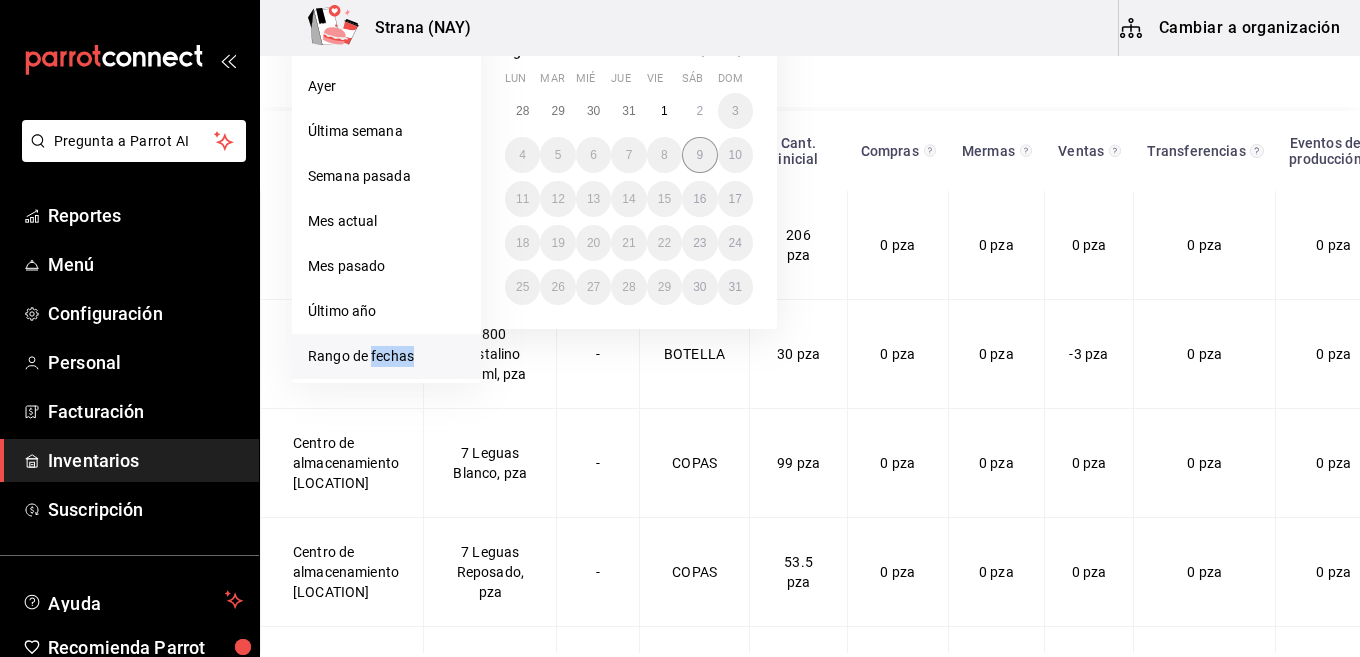 scroll, scrollTop: 163, scrollLeft: 0, axis: vertical 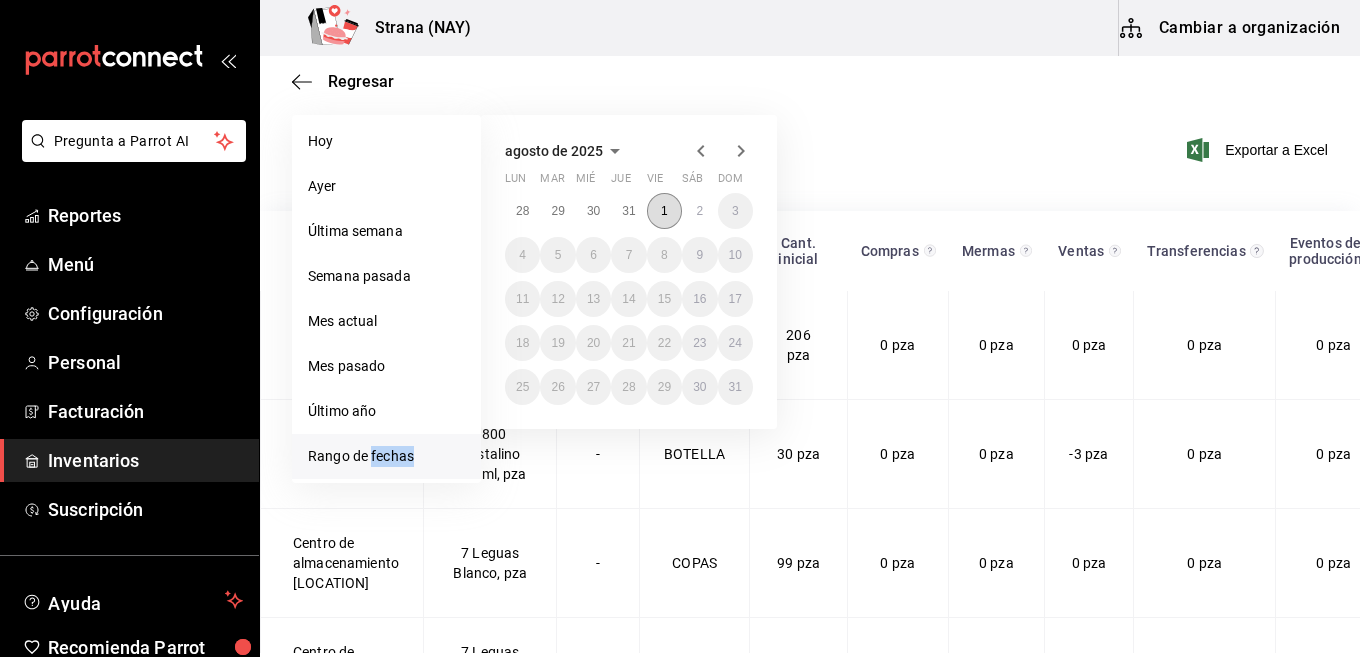 click on "1" at bounding box center (664, 211) 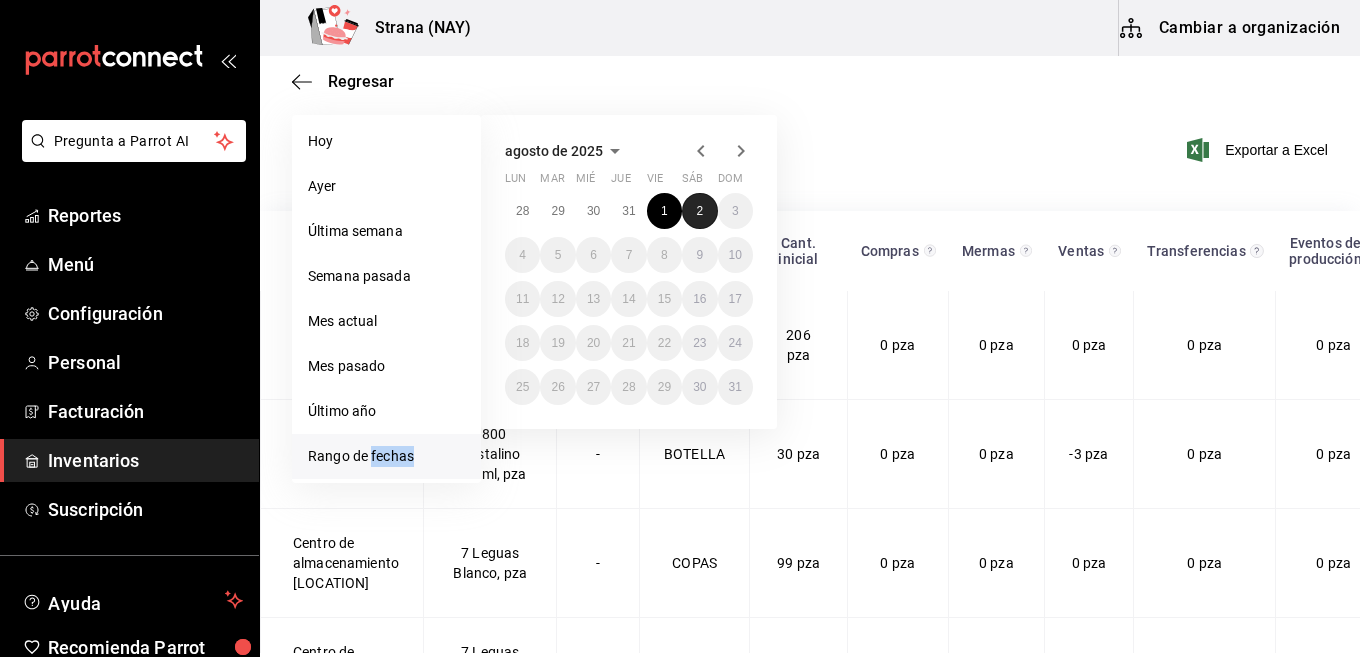click on "2" at bounding box center [699, 211] 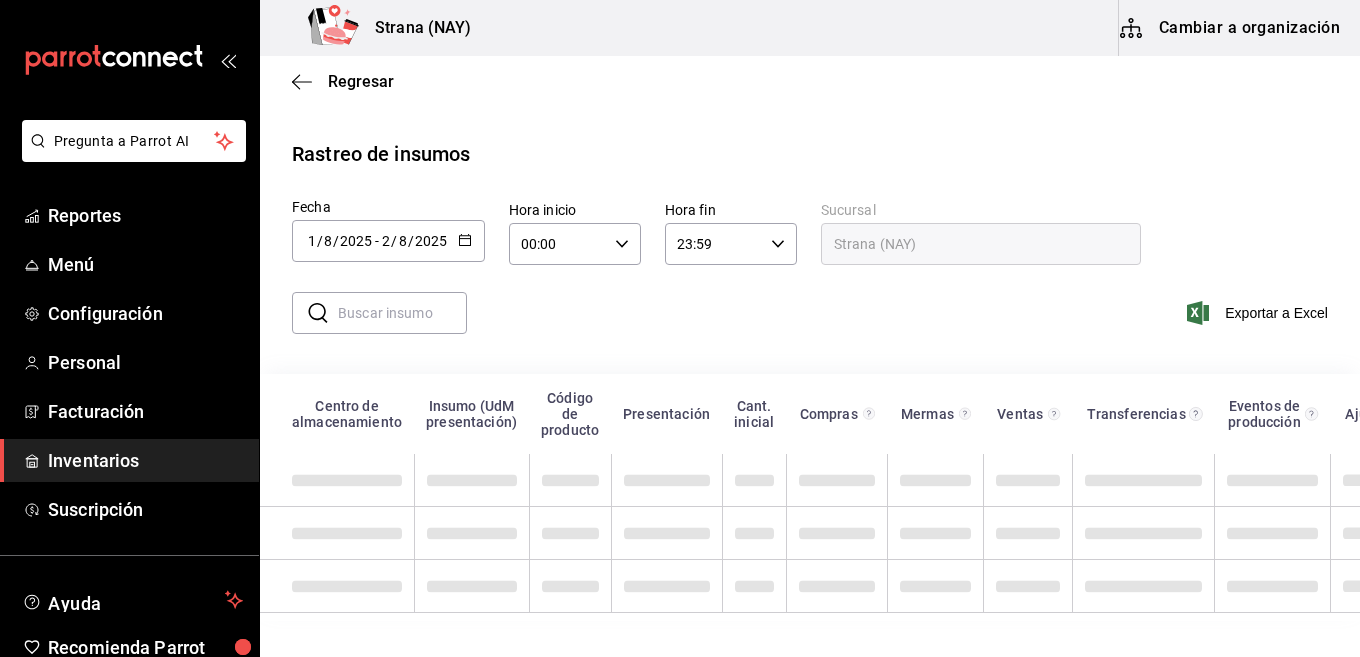 scroll, scrollTop: 0, scrollLeft: 0, axis: both 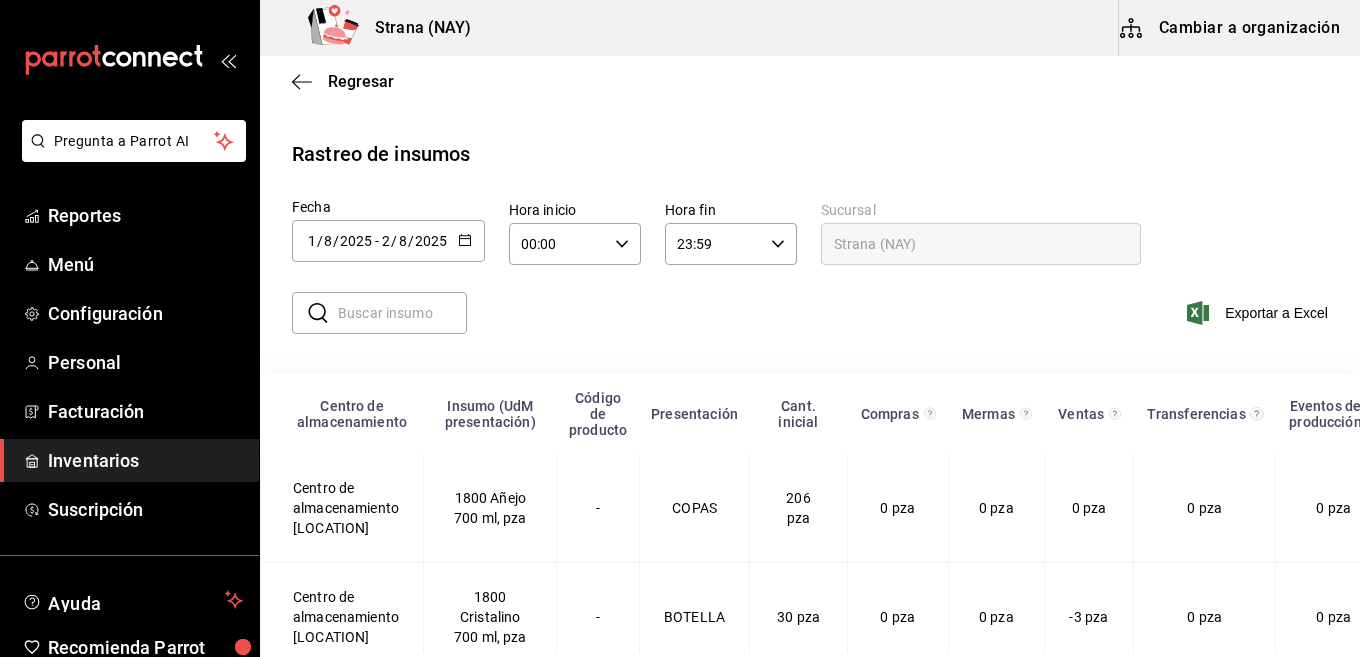 click on "00:00 Hora inicio" at bounding box center (575, 244) 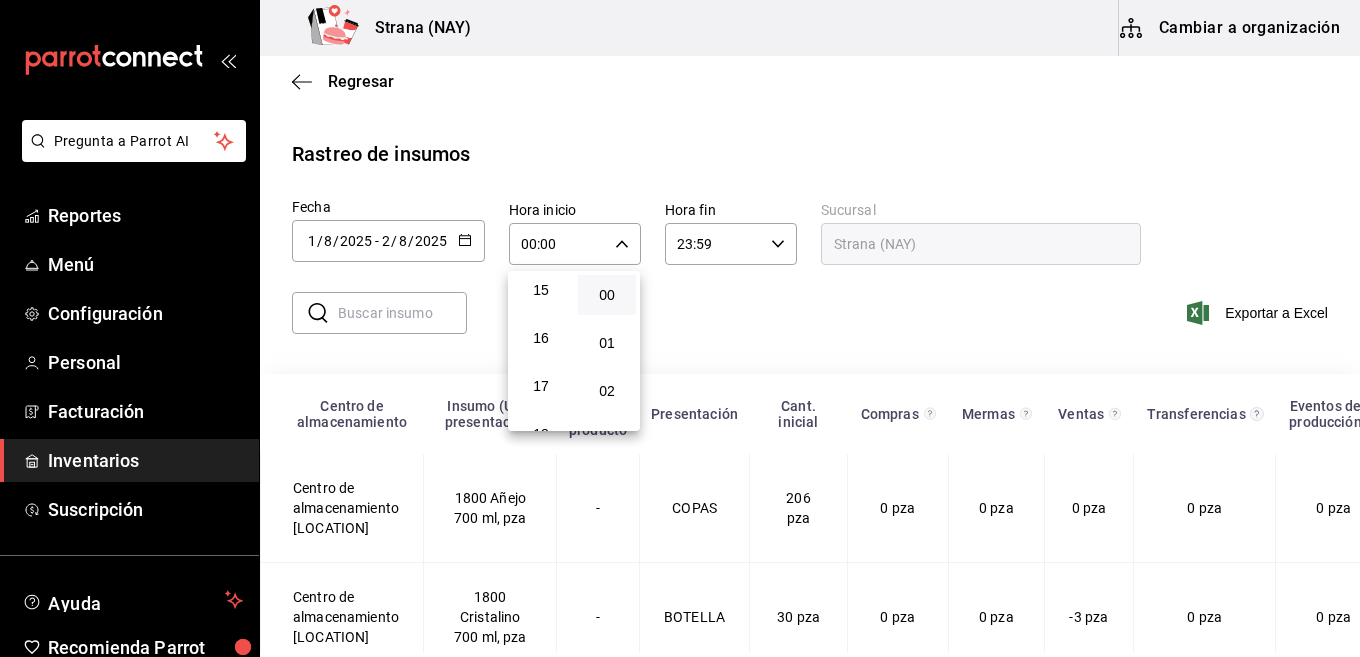 scroll, scrollTop: 900, scrollLeft: 0, axis: vertical 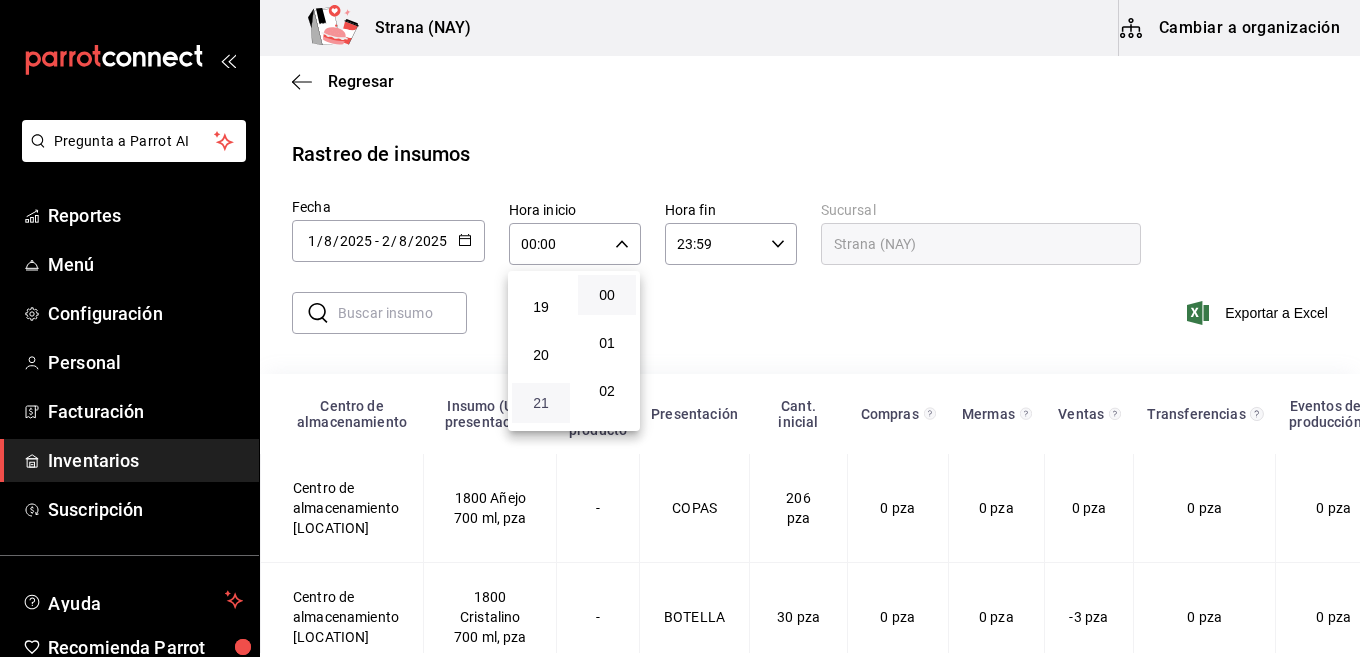 click on "21" at bounding box center [541, 403] 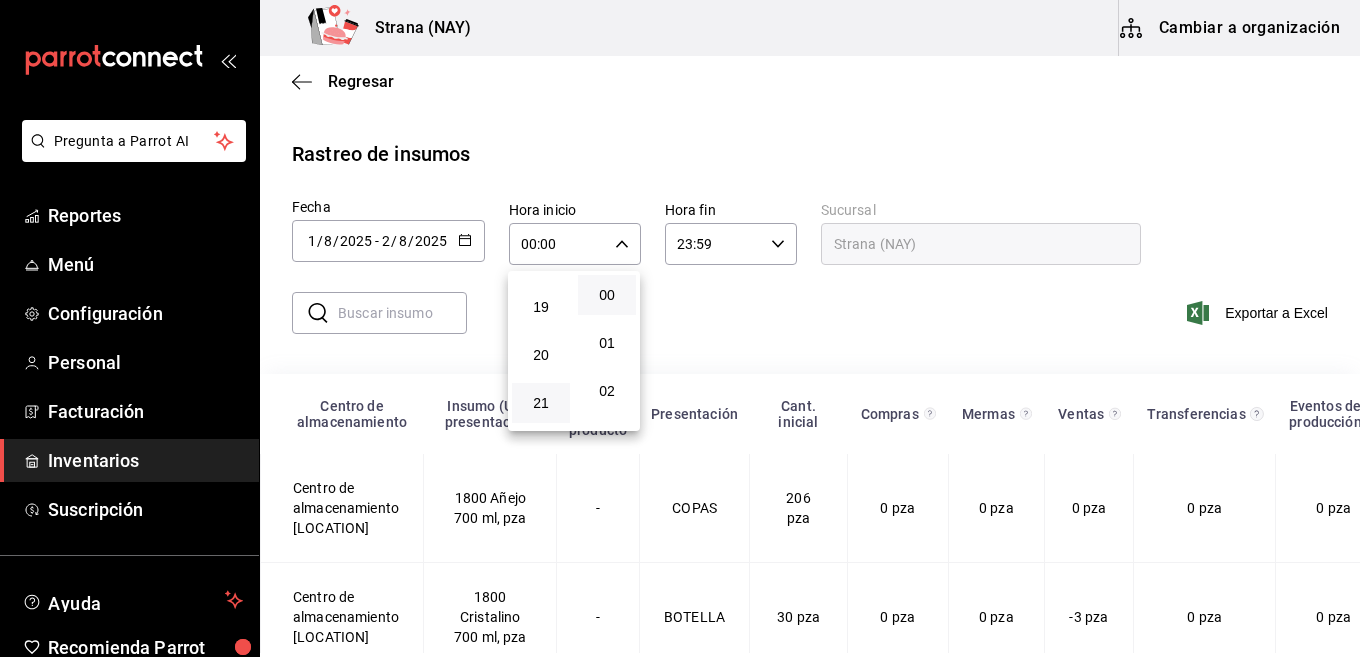 type on "21:00" 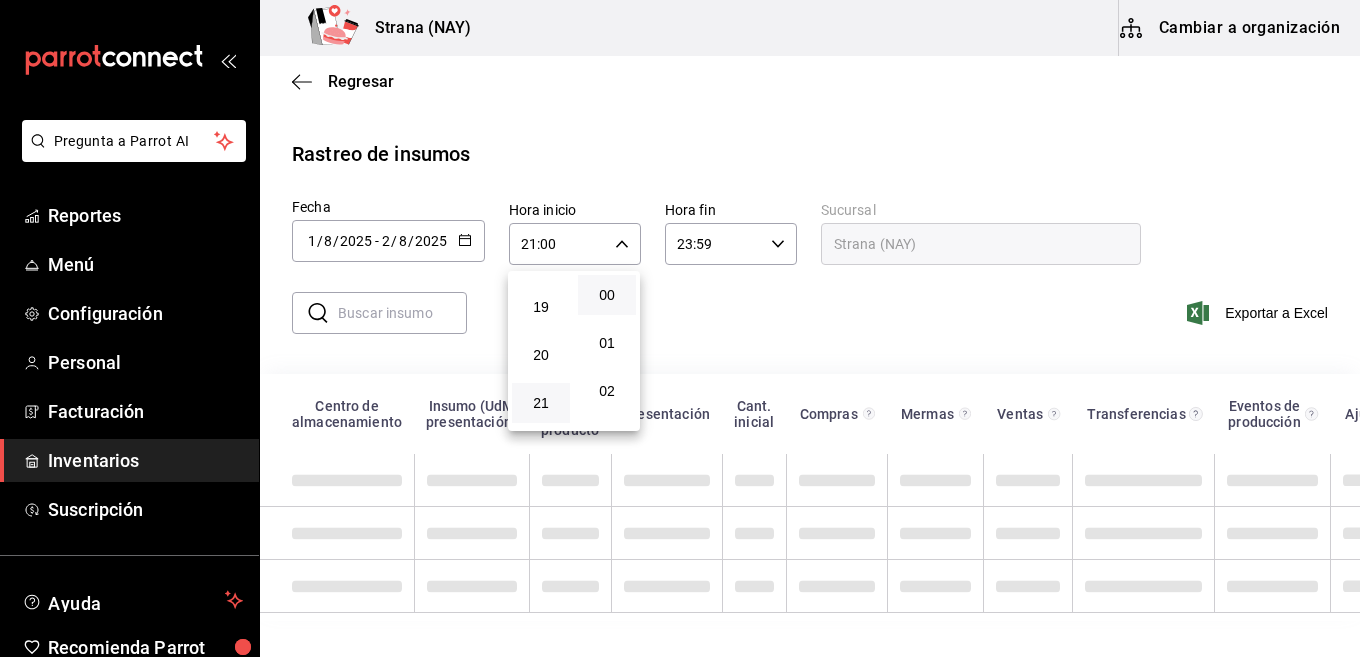 click at bounding box center (680, 328) 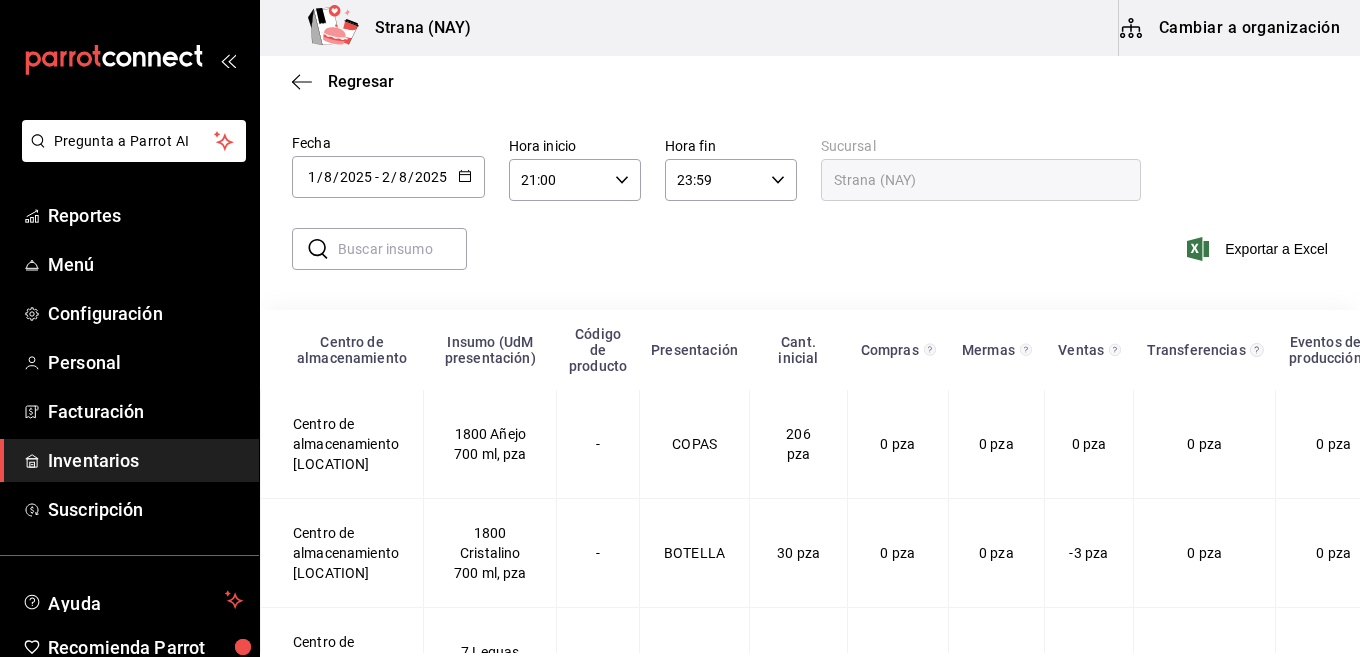scroll, scrollTop: 63, scrollLeft: 0, axis: vertical 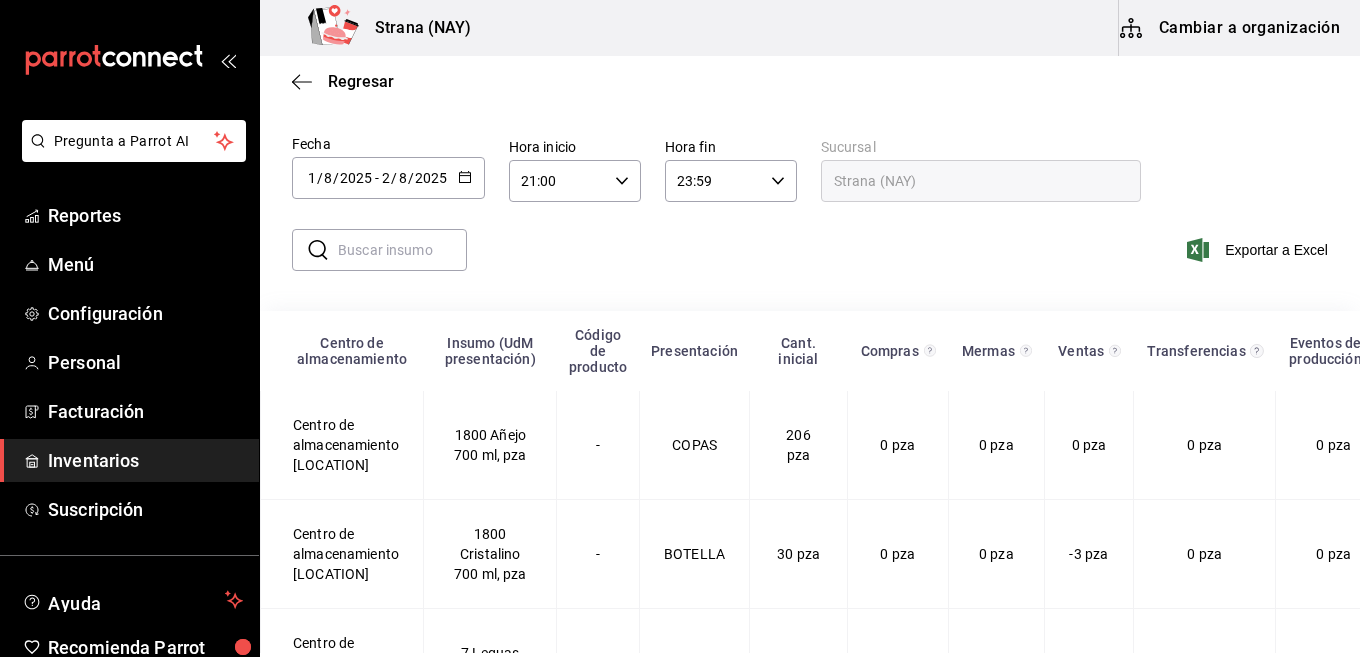 click on "Exportar a Excel" at bounding box center (1232, 250) 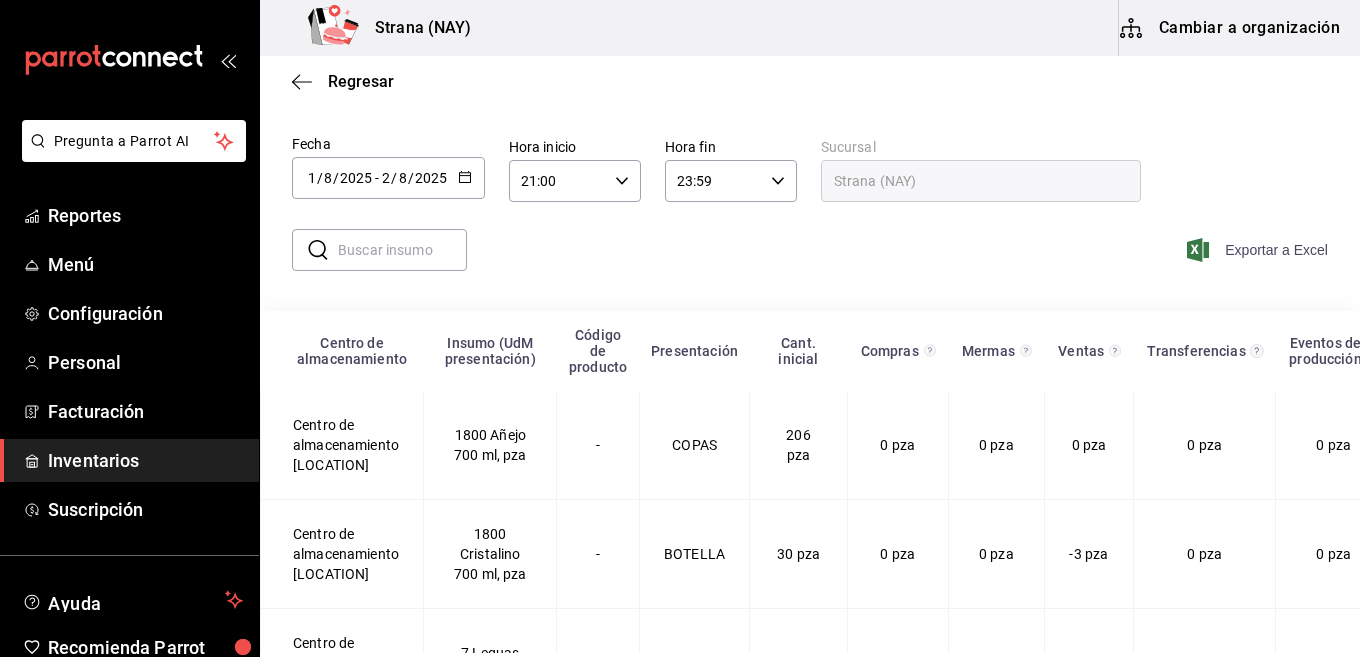 click on "Exportar a Excel" at bounding box center [1259, 250] 